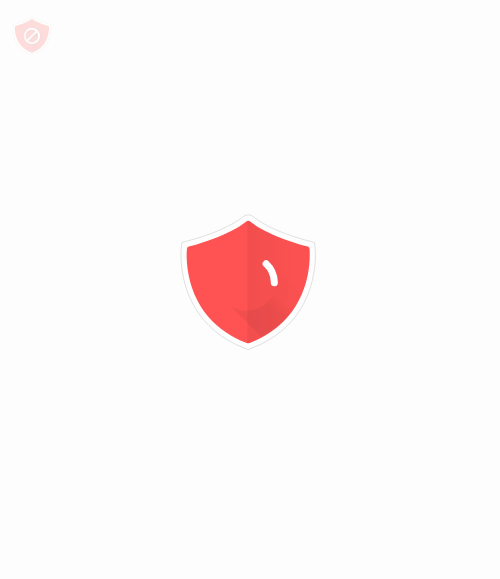 scroll, scrollTop: 0, scrollLeft: 0, axis: both 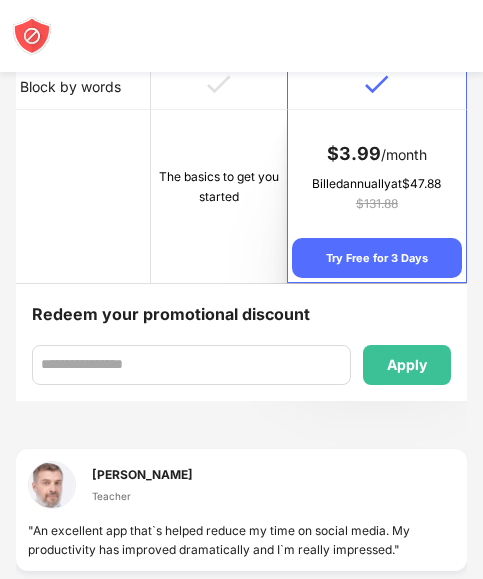 click on "$ 3.99 /month Billed  annually  at  $ 47.88   $ 131.88 Try Free for 3 Days" at bounding box center (377, 196) 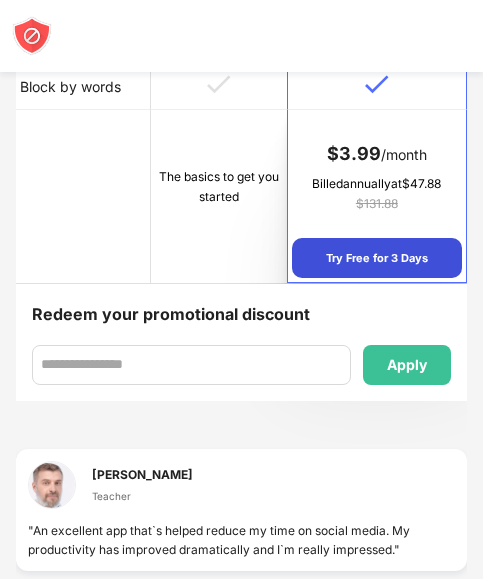 click on "Try Free for 3 Days" at bounding box center [377, 258] 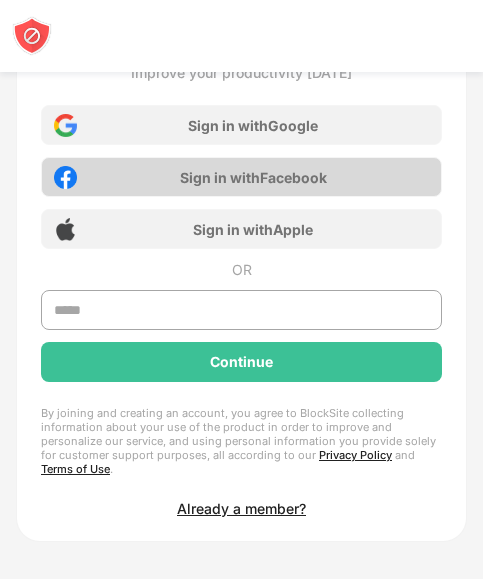 scroll, scrollTop: 473, scrollLeft: 0, axis: vertical 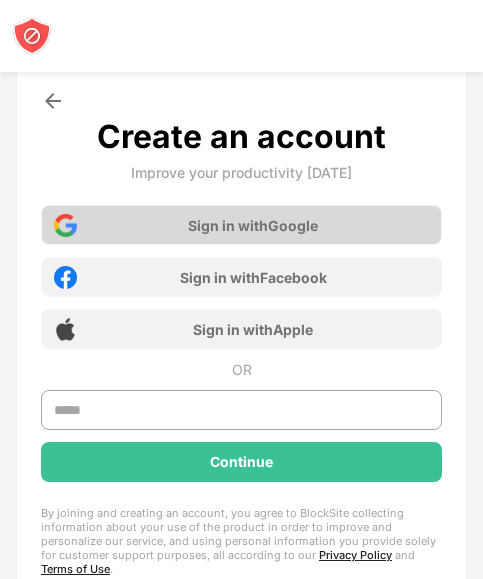 click on "Sign in with  Google" at bounding box center [241, 225] 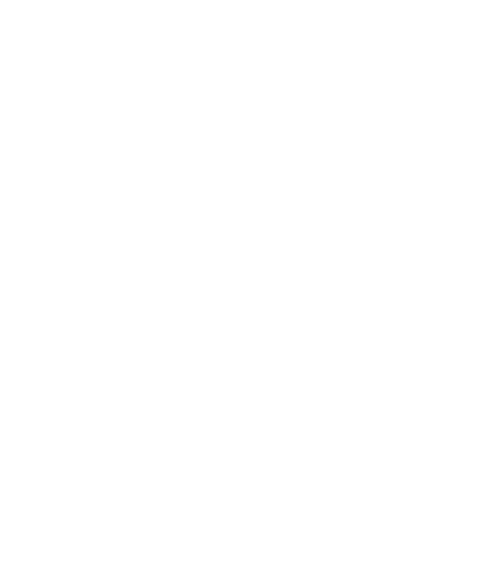 scroll, scrollTop: 0, scrollLeft: 0, axis: both 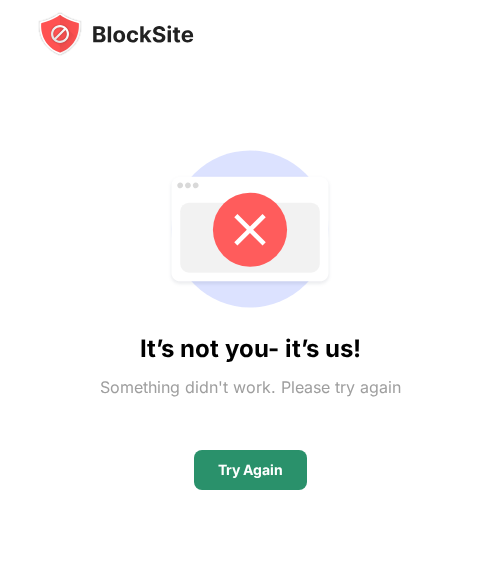 click on "Try Again" at bounding box center [250, 470] 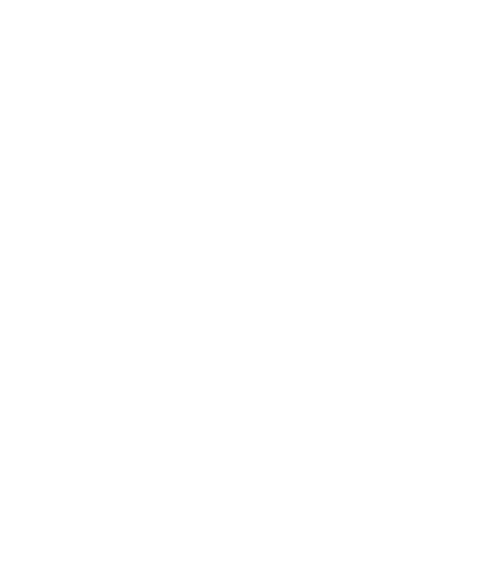 scroll, scrollTop: 0, scrollLeft: 0, axis: both 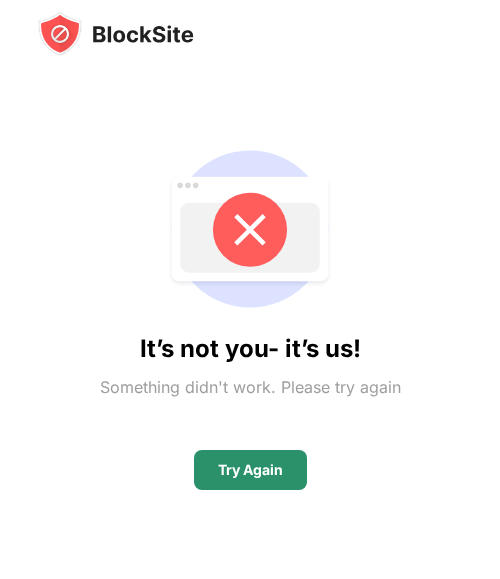click on "Try Again" at bounding box center (250, 470) 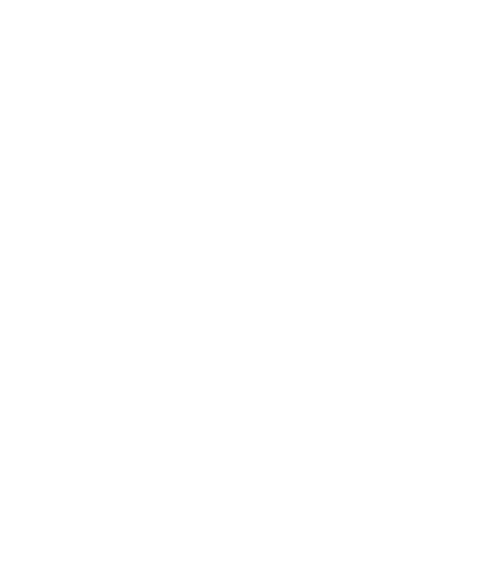 scroll, scrollTop: 0, scrollLeft: 0, axis: both 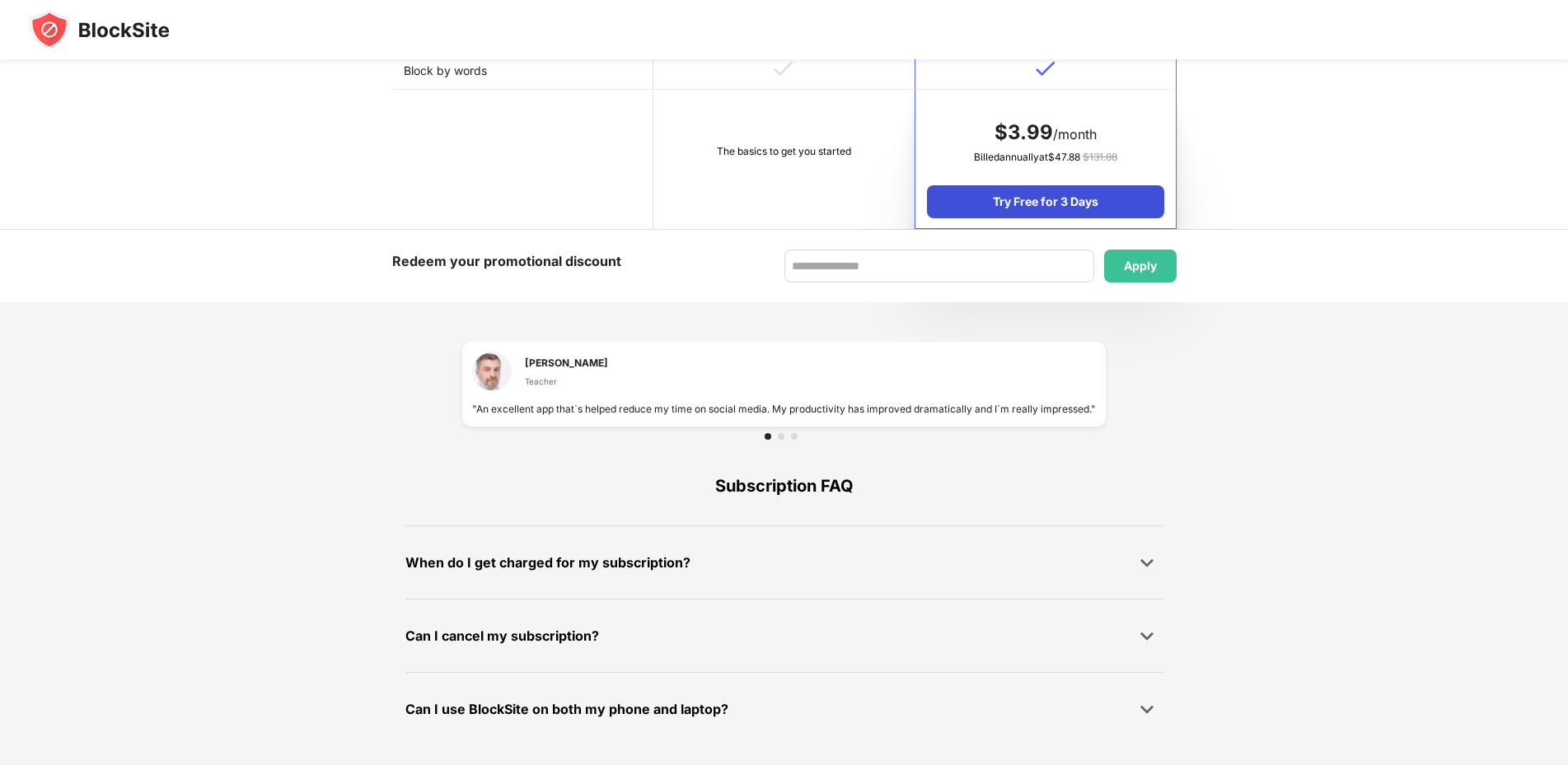 click on "Try Free for 3 Days" at bounding box center (1045, 202) 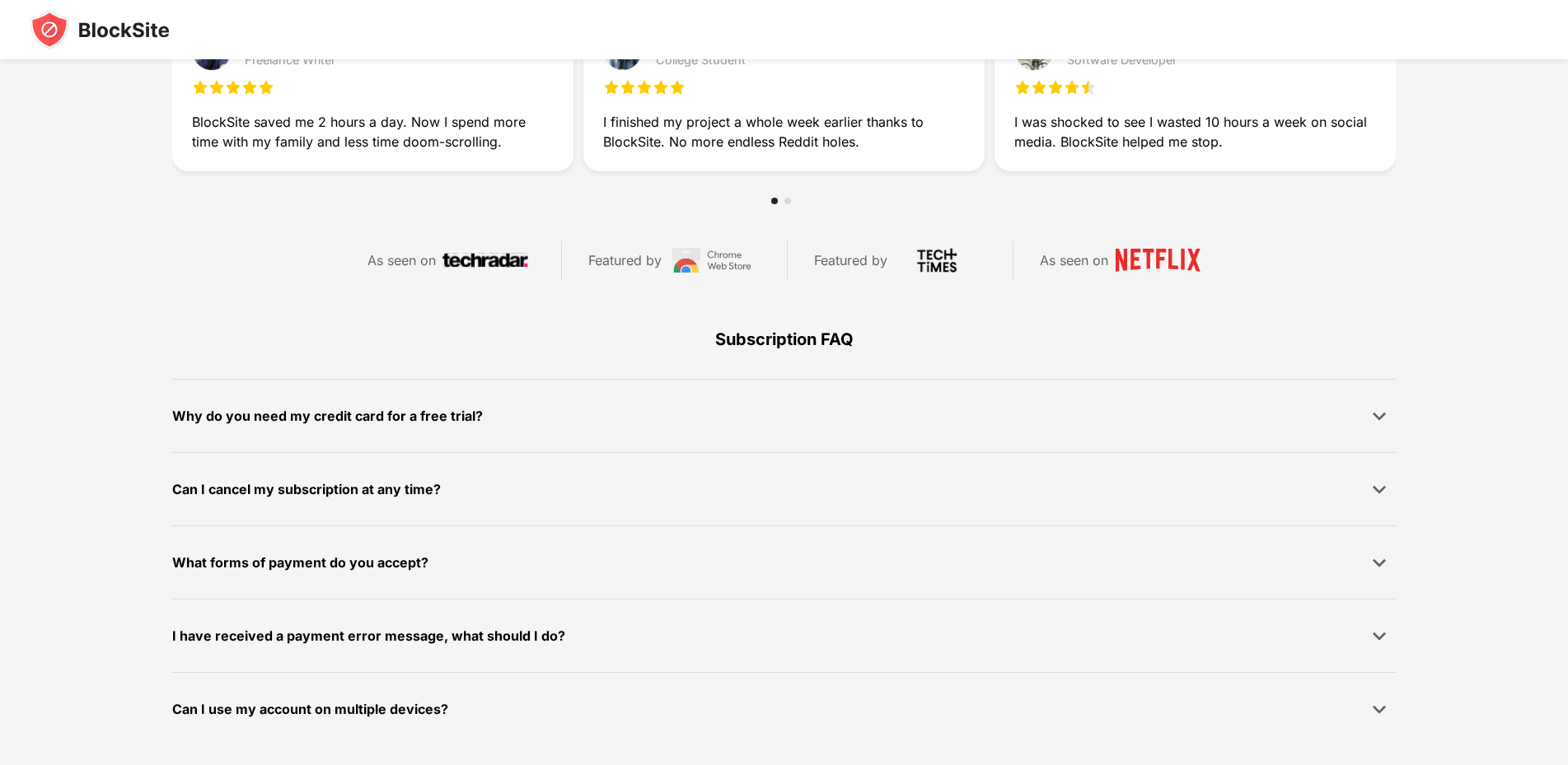 scroll, scrollTop: 841, scrollLeft: 0, axis: vertical 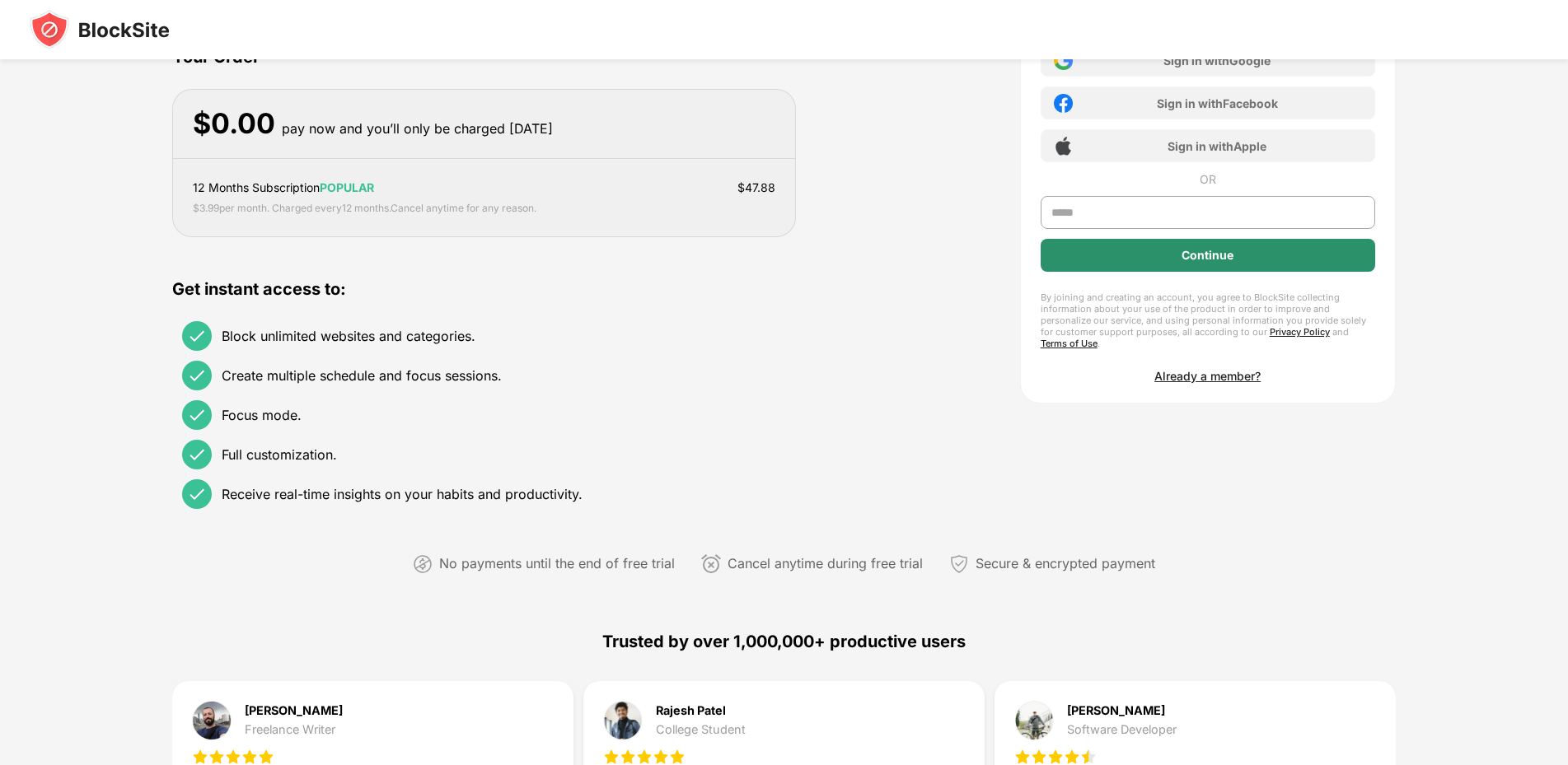 click on "Continue" at bounding box center (1208, 255) 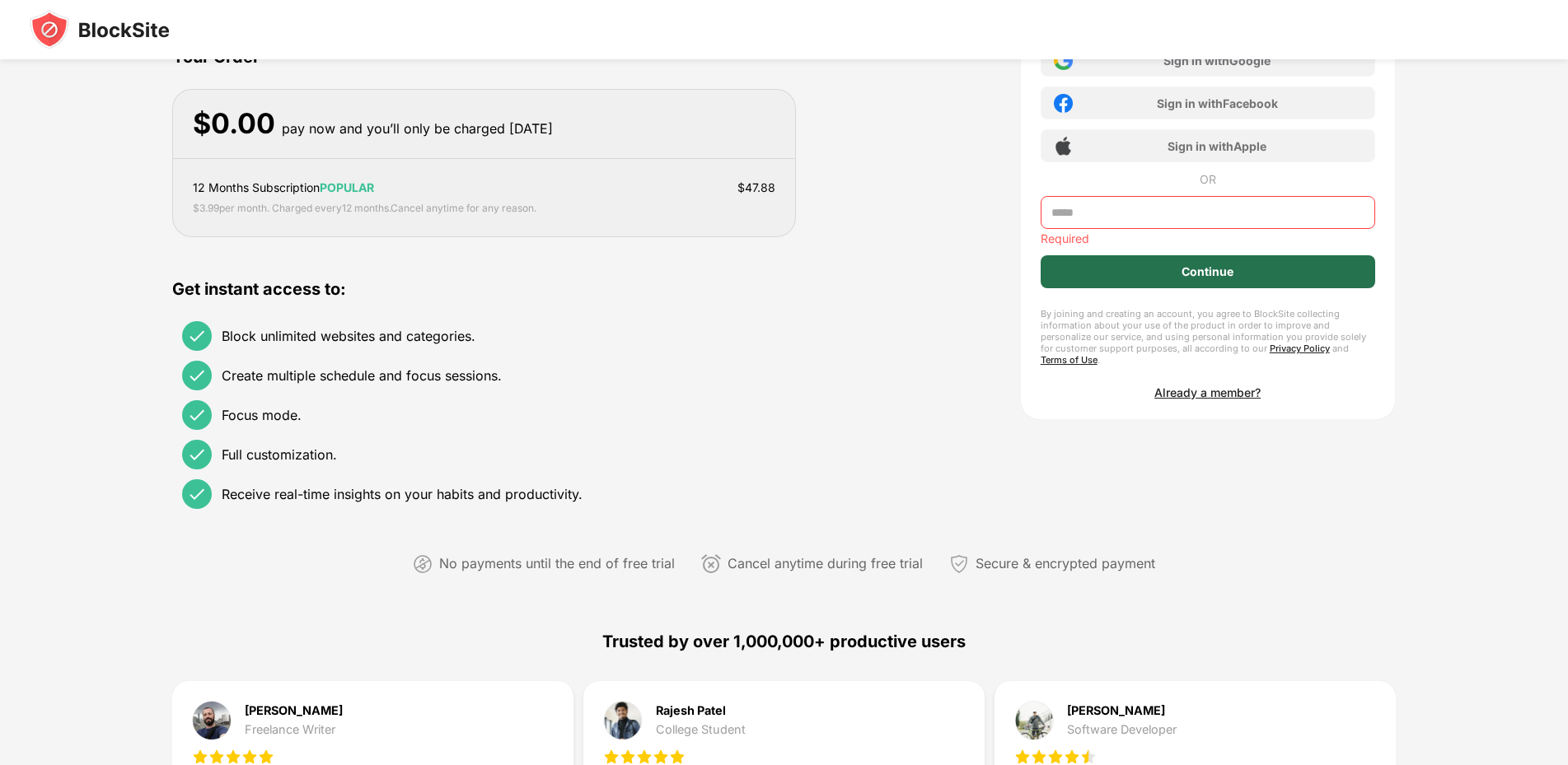 click on "Continue" at bounding box center [1208, 272] 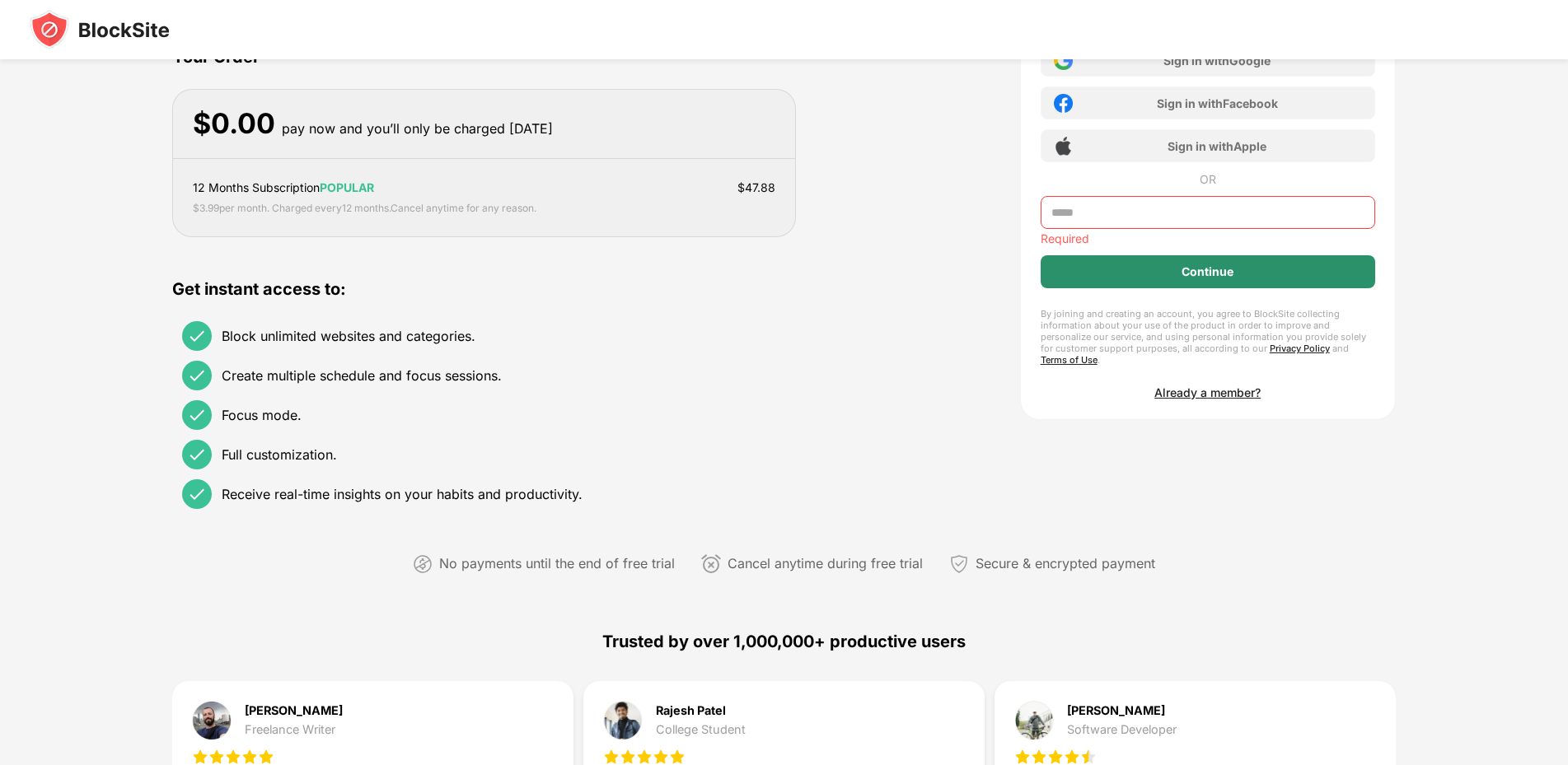 click on "Continue" at bounding box center (1208, 272) 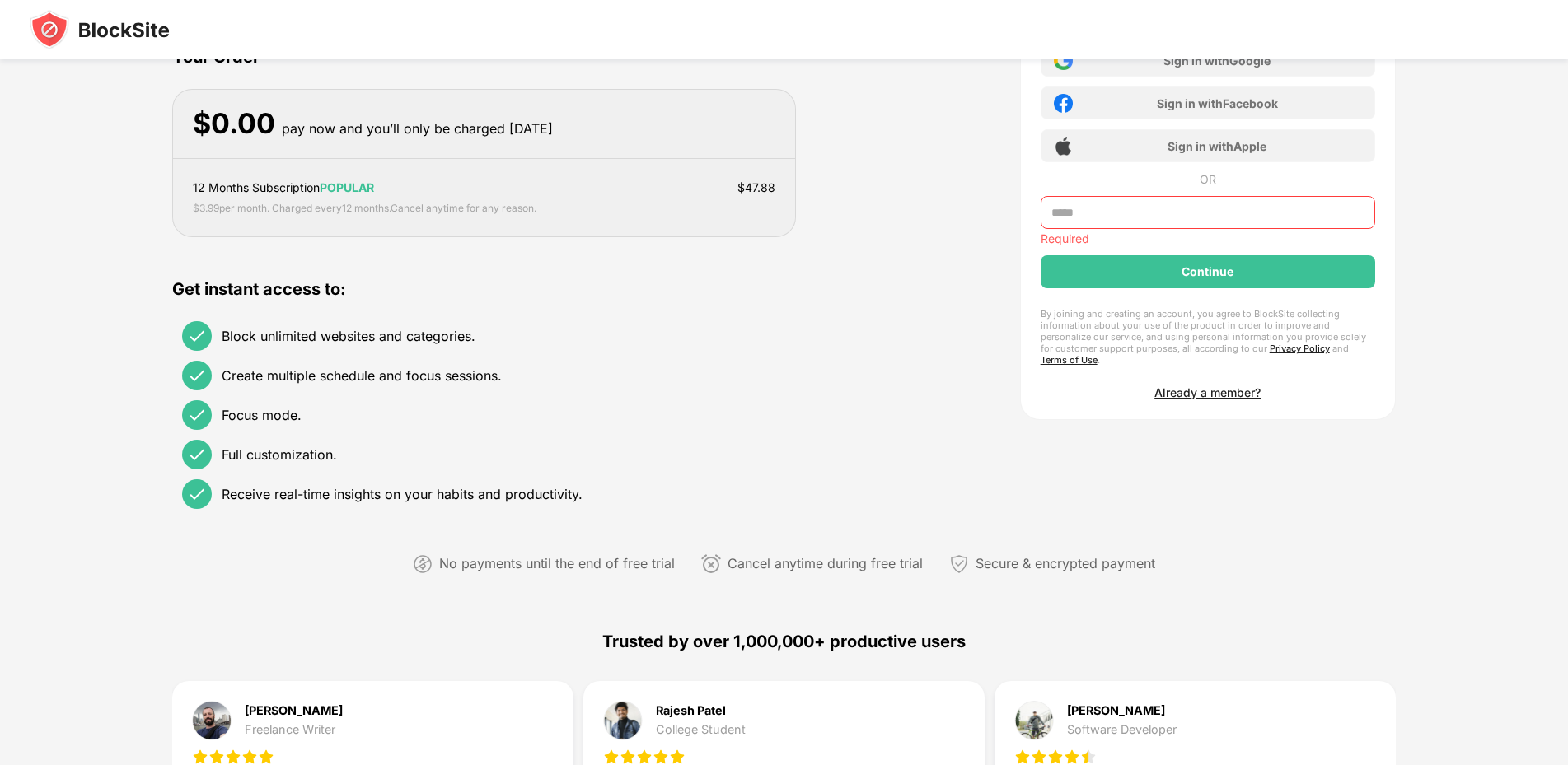 click on "Create an account Improve your productivity today Sign in with  Google Sign in with  Facebook Sign in with  Apple OR Required Continue By joining and creating an account, you agree to BlockSite collecting information about your use of the product in order to improve and personalize our service, and using personal information you provide solely for customer support purposes, all according to our   Privacy Policy   and   Terms of Use . Already a member?" at bounding box center (1208, 185) 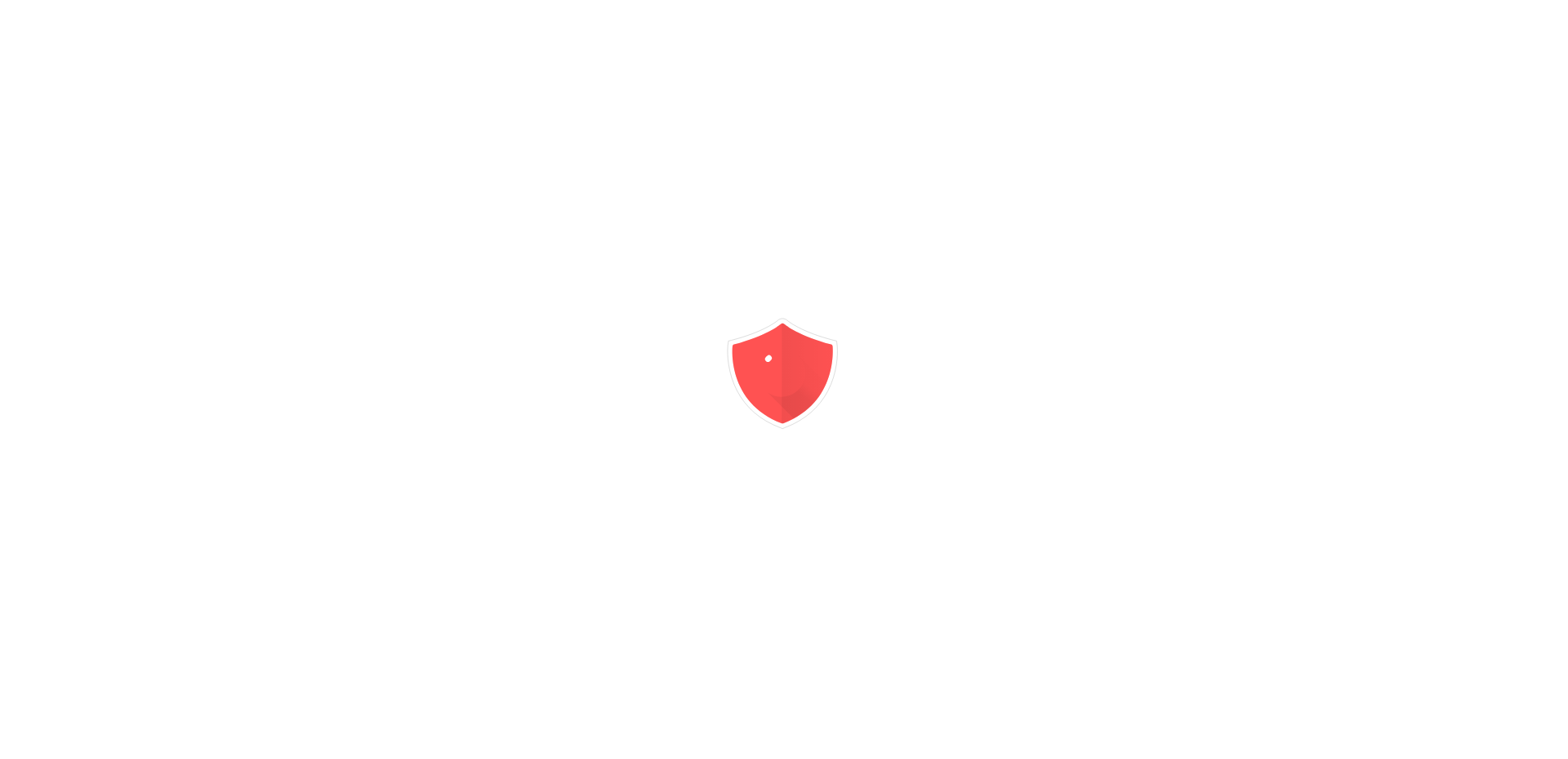 scroll, scrollTop: 0, scrollLeft: 0, axis: both 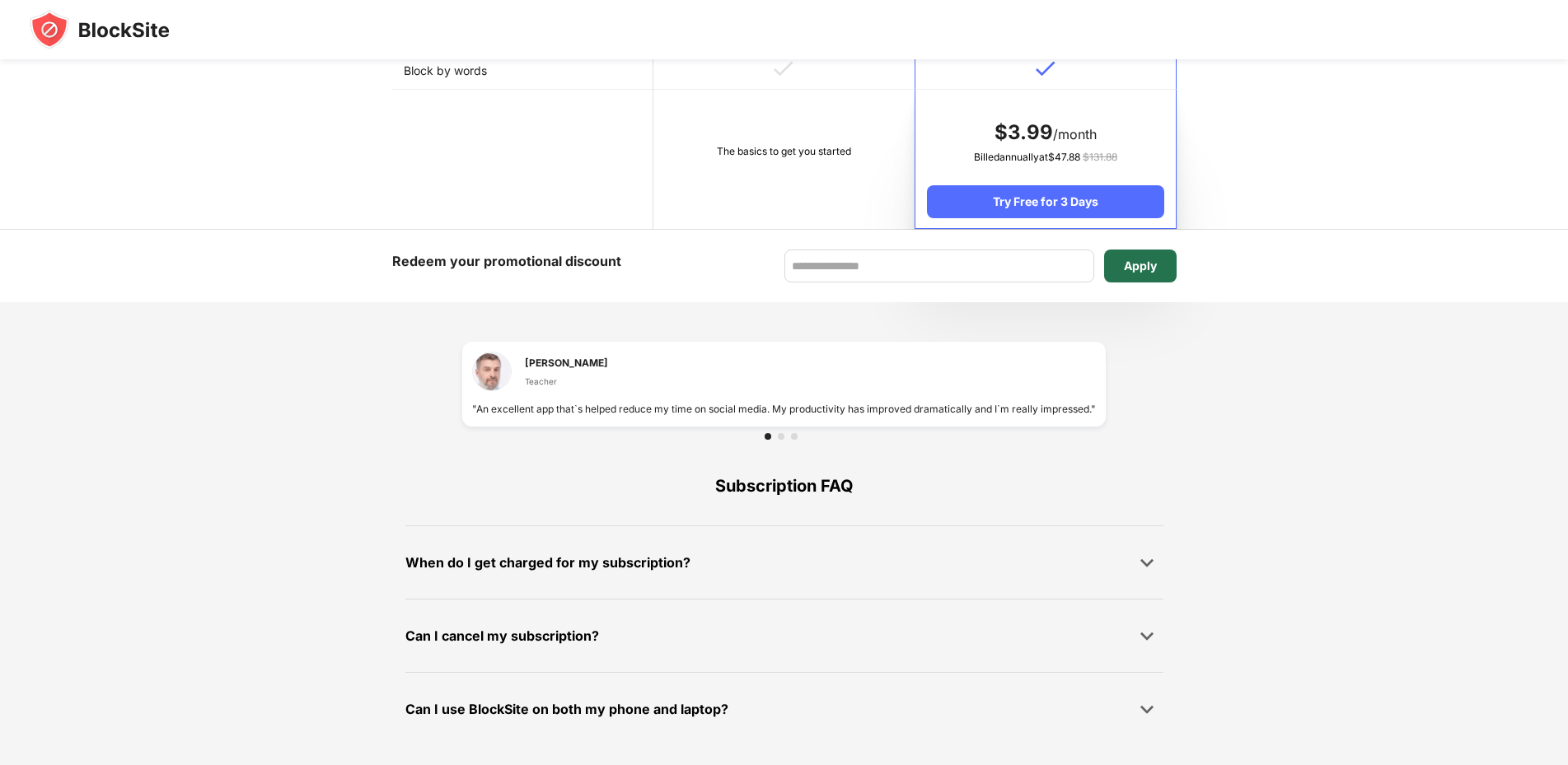 click on "Apply" at bounding box center (1140, 266) 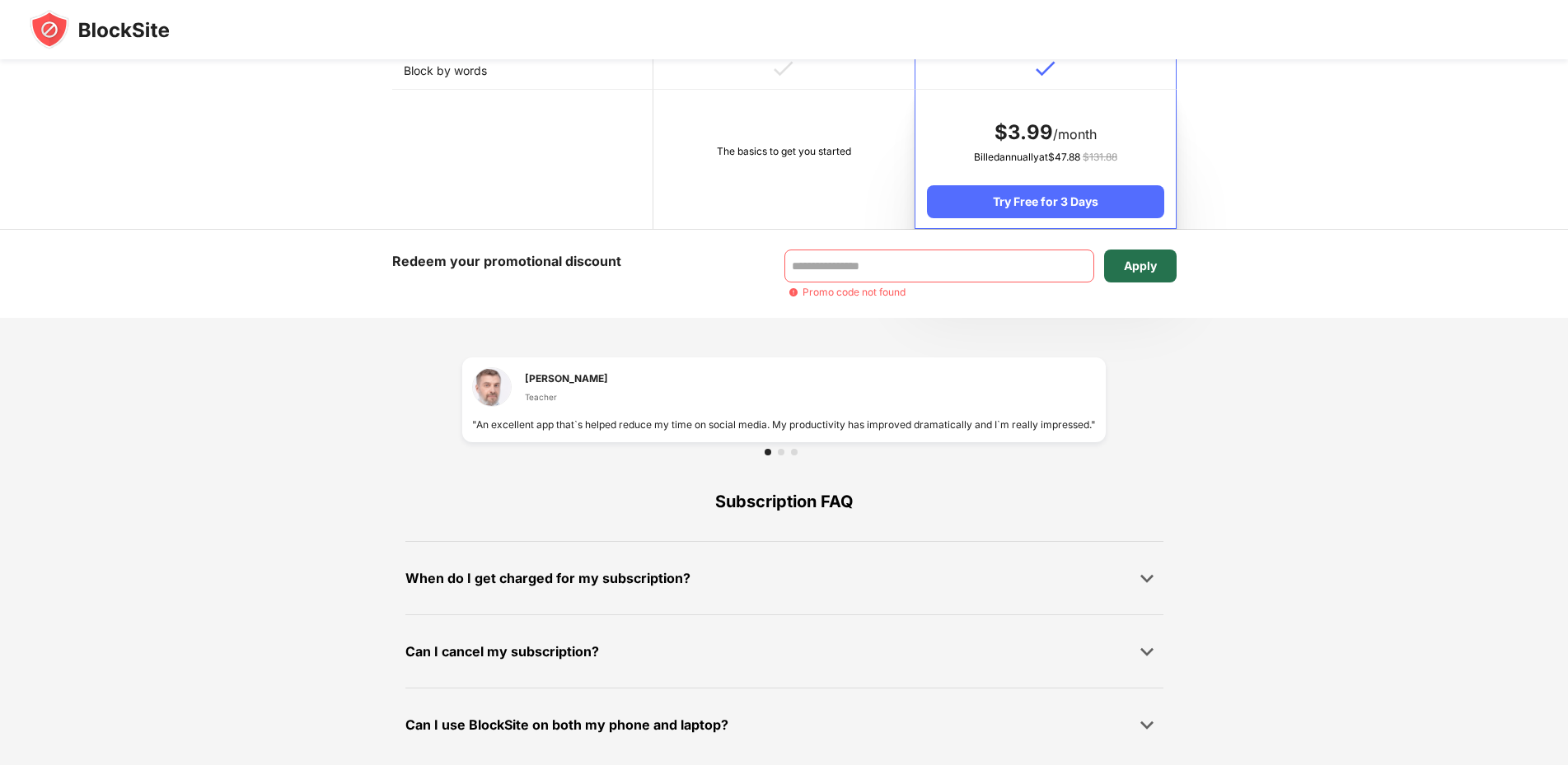 click on "Apply" at bounding box center (1140, 266) 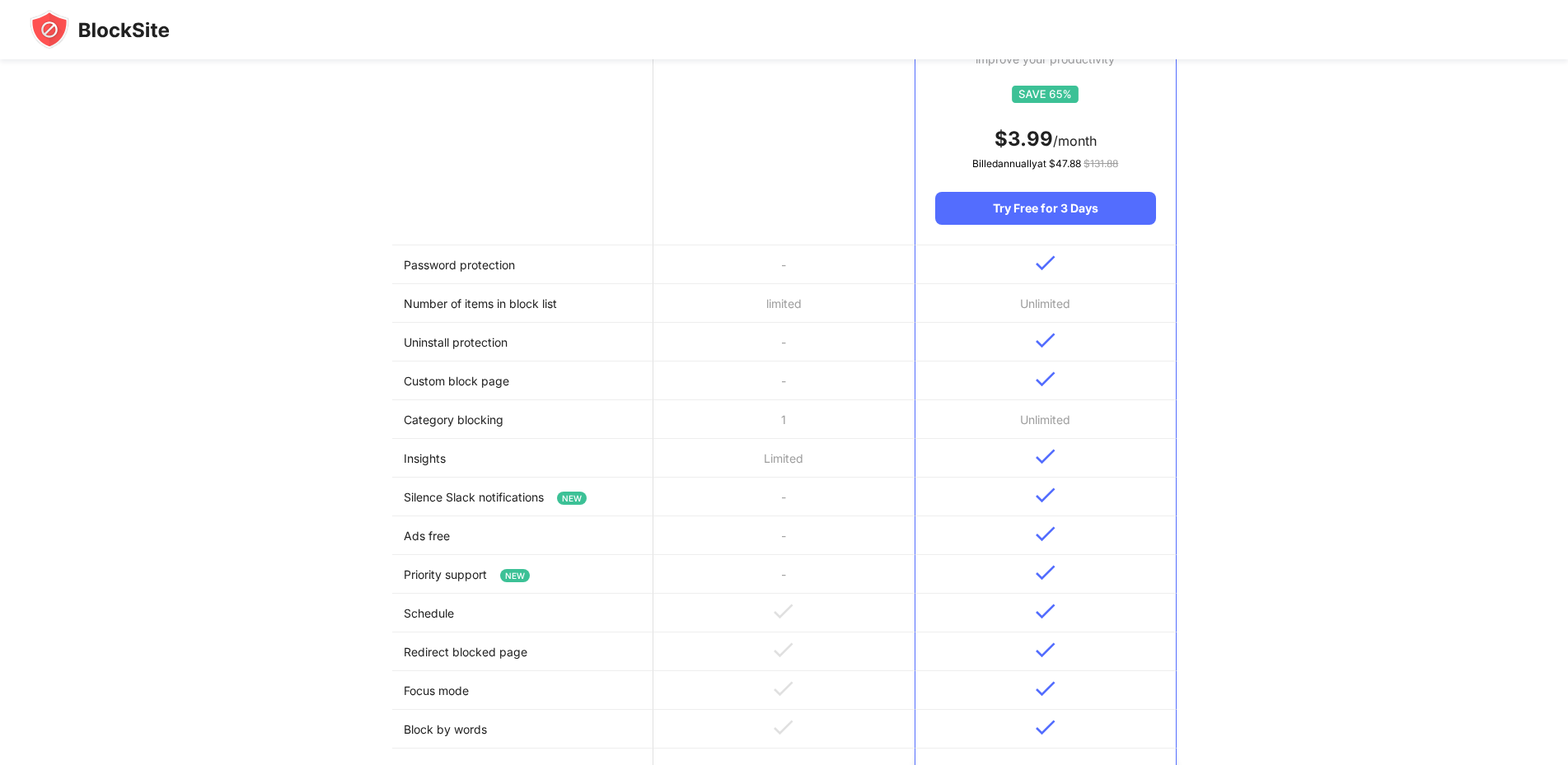 scroll, scrollTop: 182, scrollLeft: 0, axis: vertical 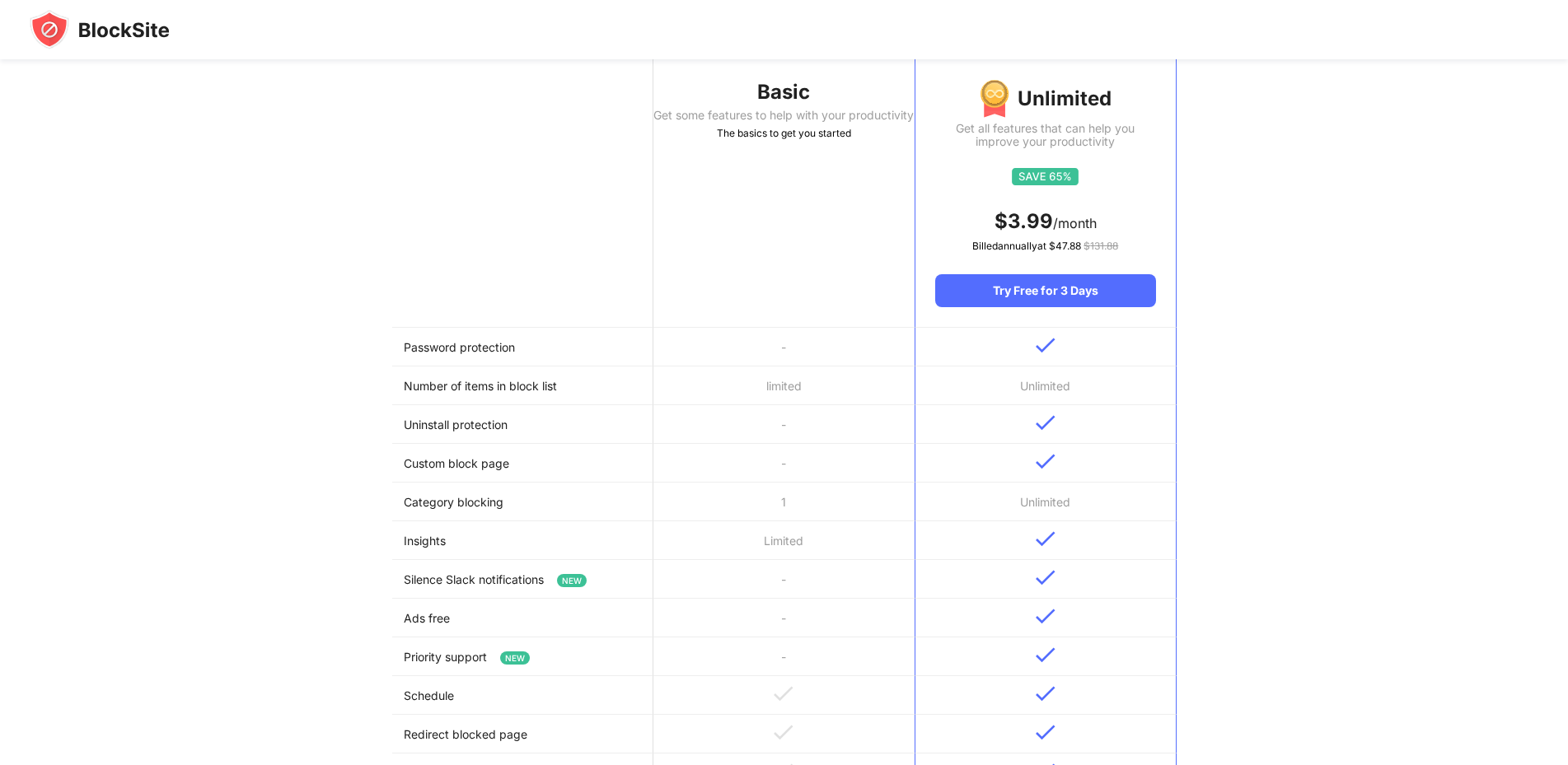 click on "Unlimited Get all features that can help you improve your productivity $ 3.99 /month Billed  annually  at   $ 47.88   $ 131.88 Try Free for 3 Days" at bounding box center (1045, 183) 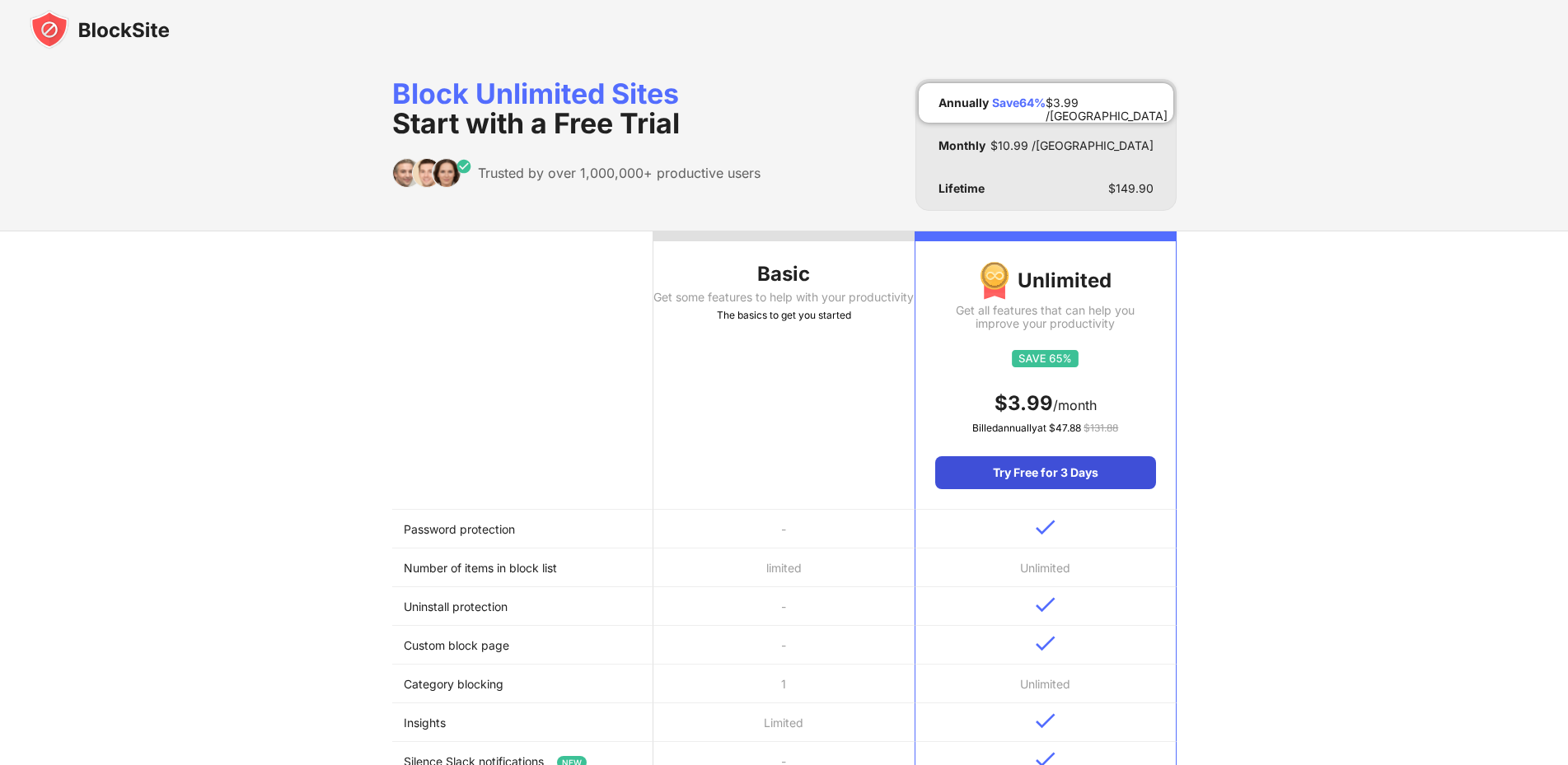 click on "Try Free for 3 Days" at bounding box center [1045, 473] 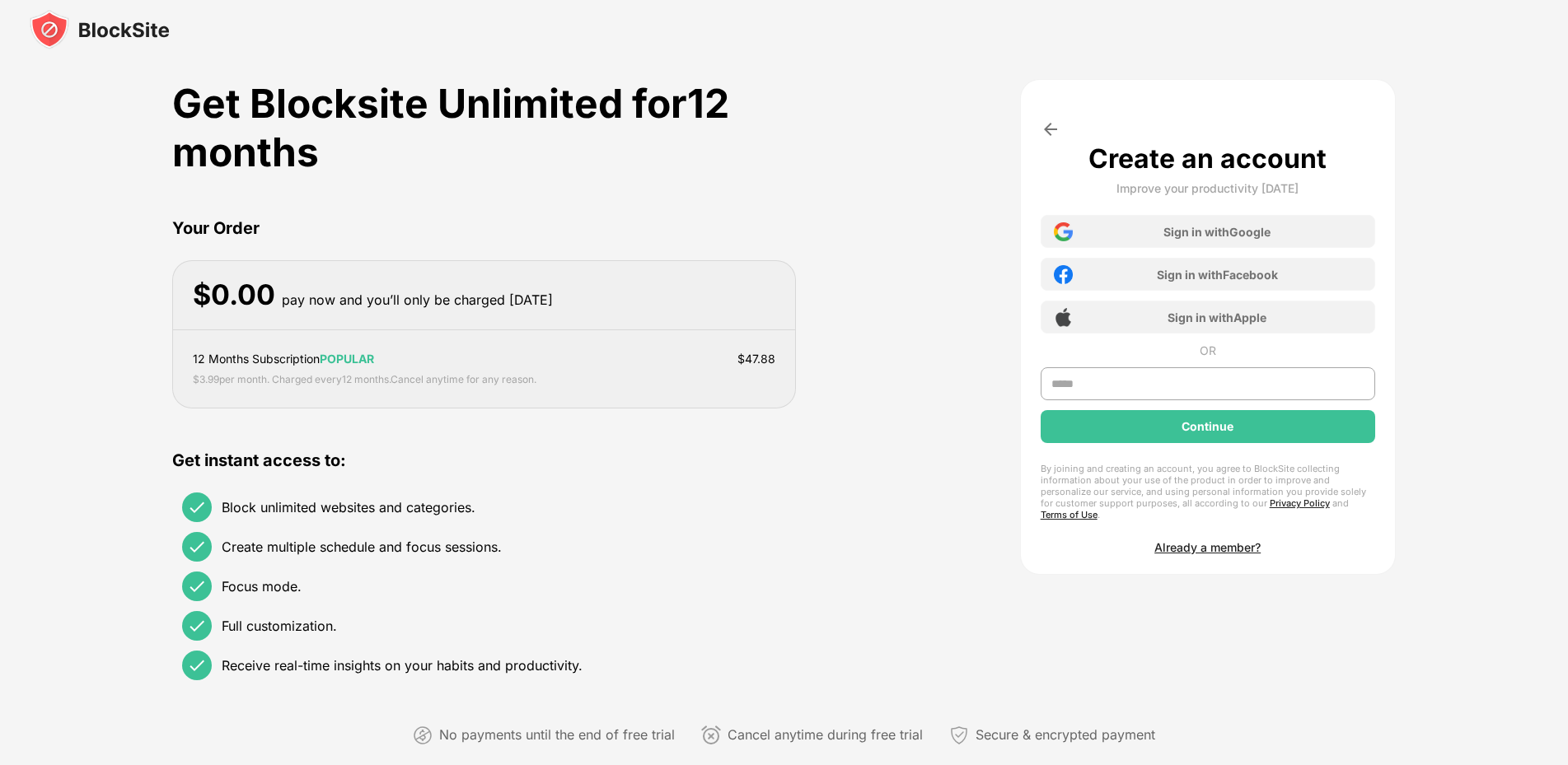 click on "By joining and creating an account, you agree to BlockSite collecting information about your use of the product in order to improve and personalize our service, and using personal information you provide solely for customer support purposes, all according to our   Privacy Policy   and   Terms of Use ." at bounding box center (1208, 492) 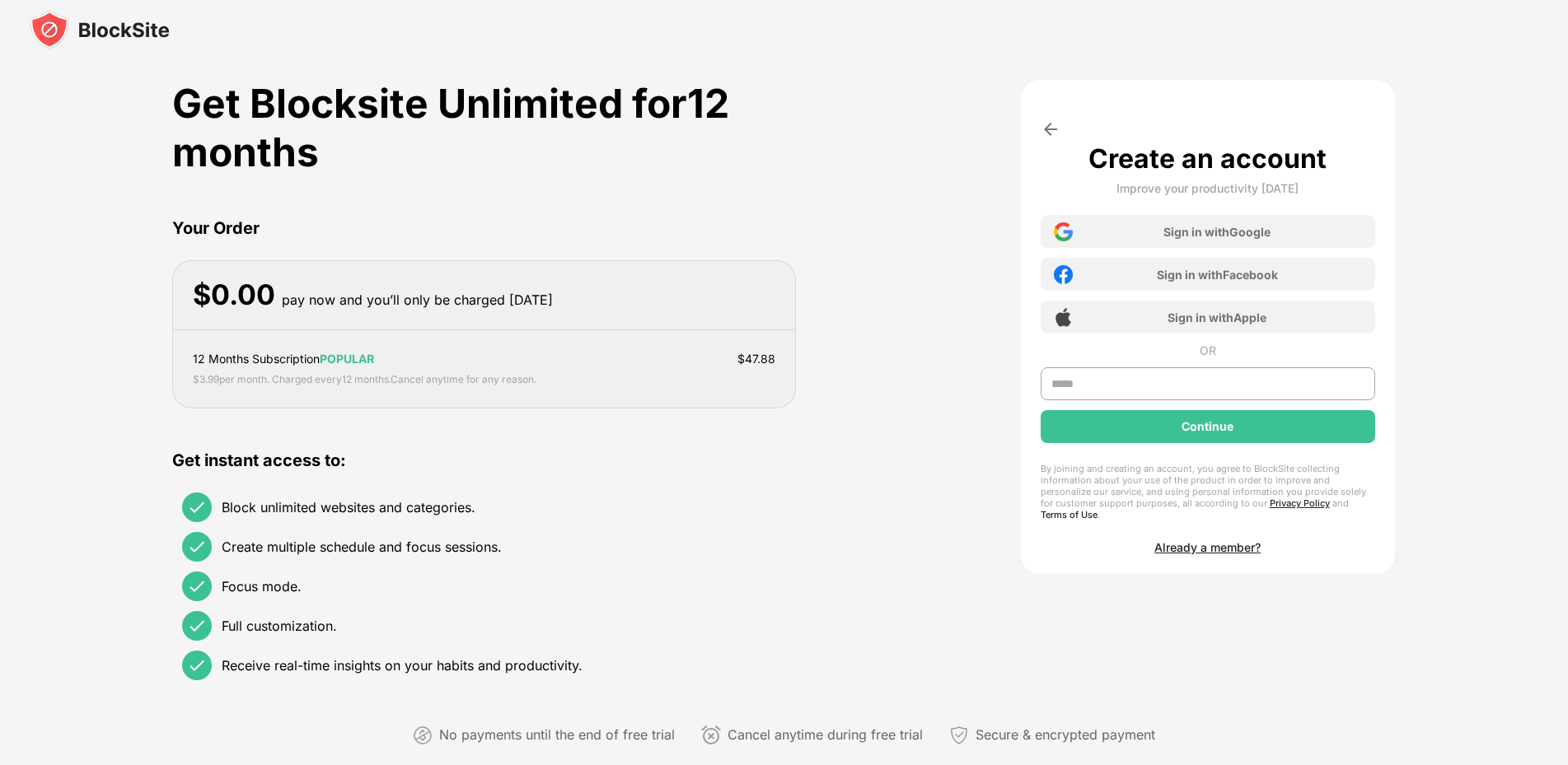 click on "Terms of Use" at bounding box center (1069, 515) 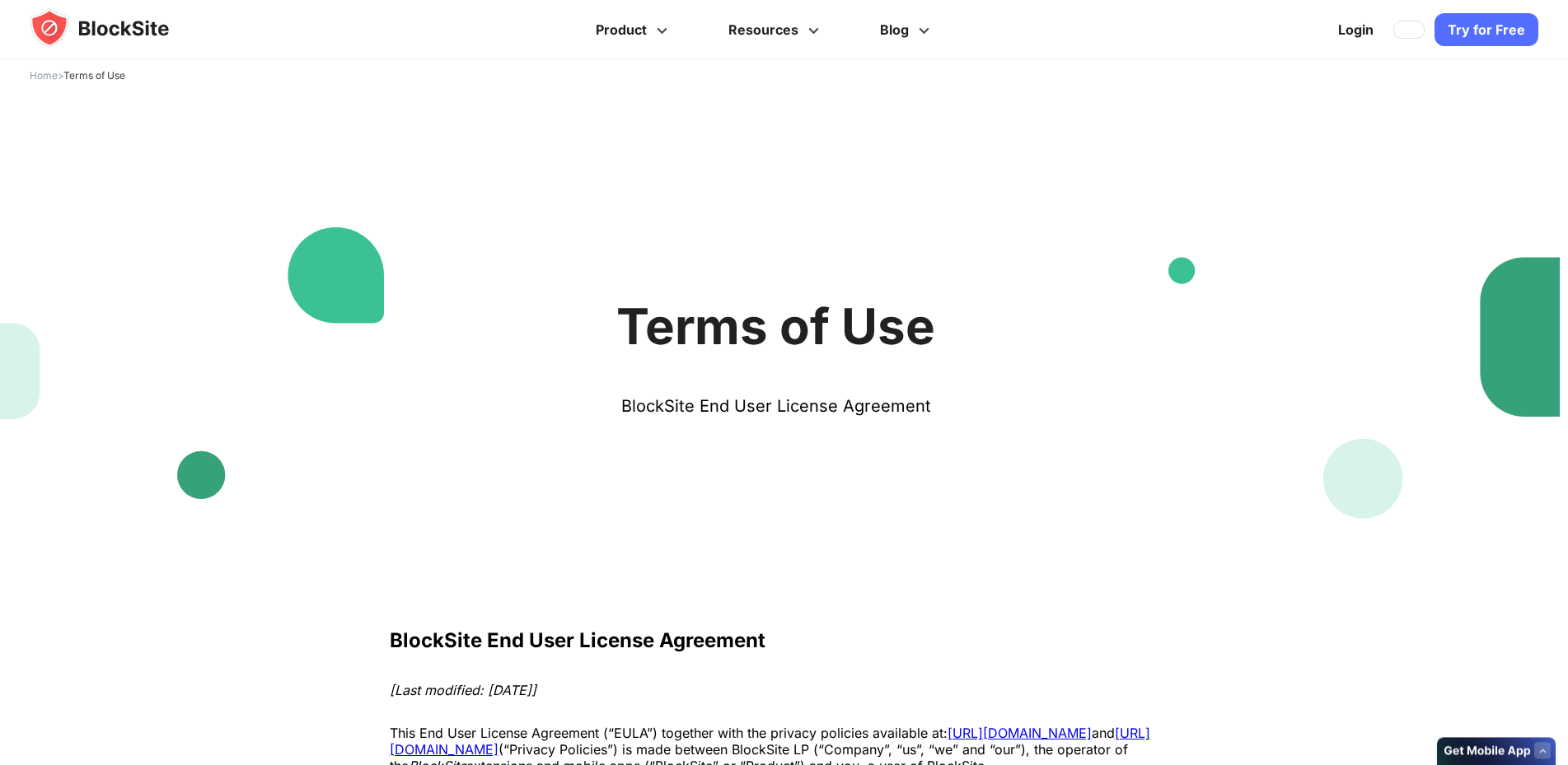 scroll, scrollTop: 0, scrollLeft: 0, axis: both 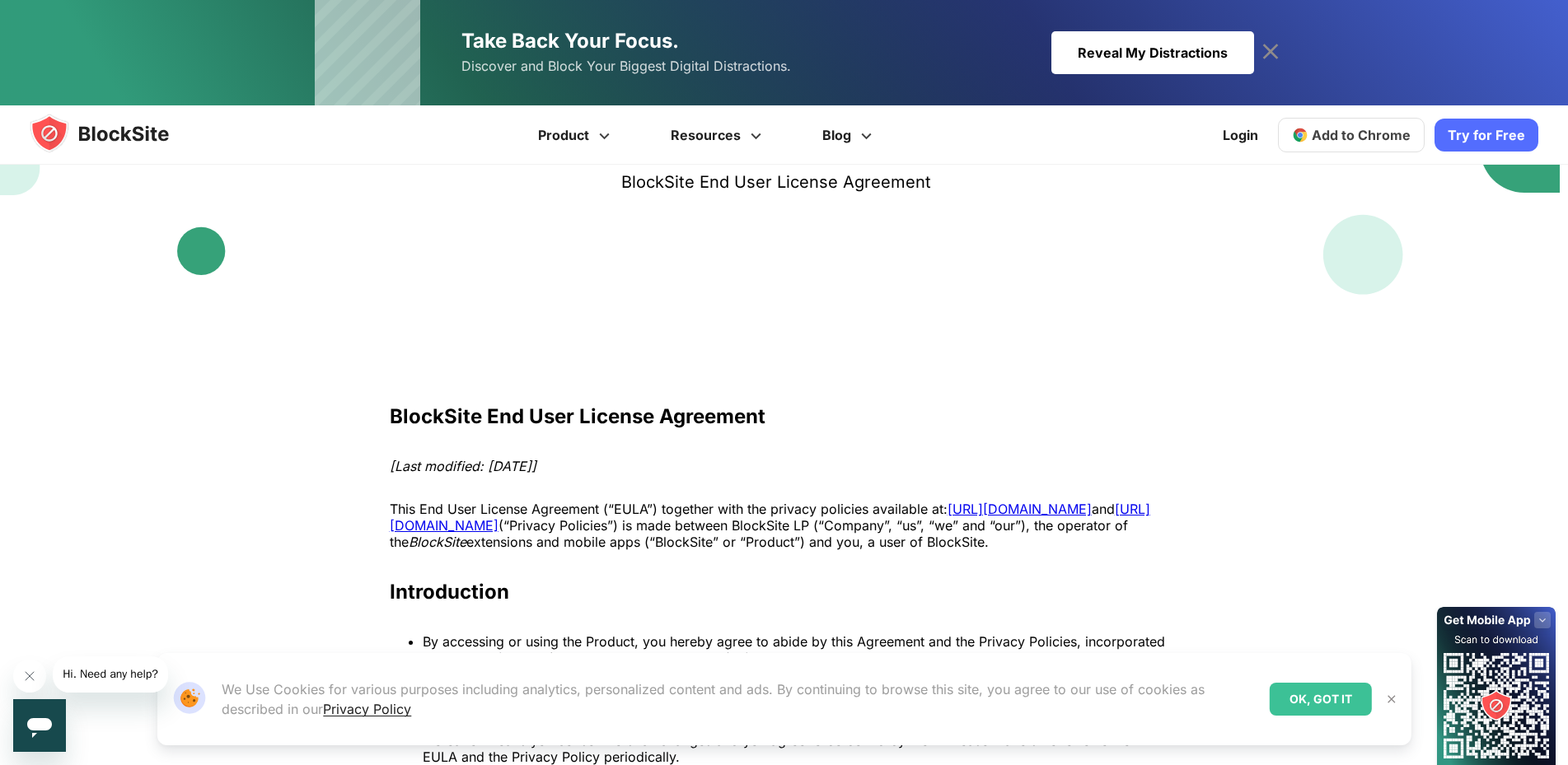 click on "OK, GOT IT" at bounding box center [1321, 699] 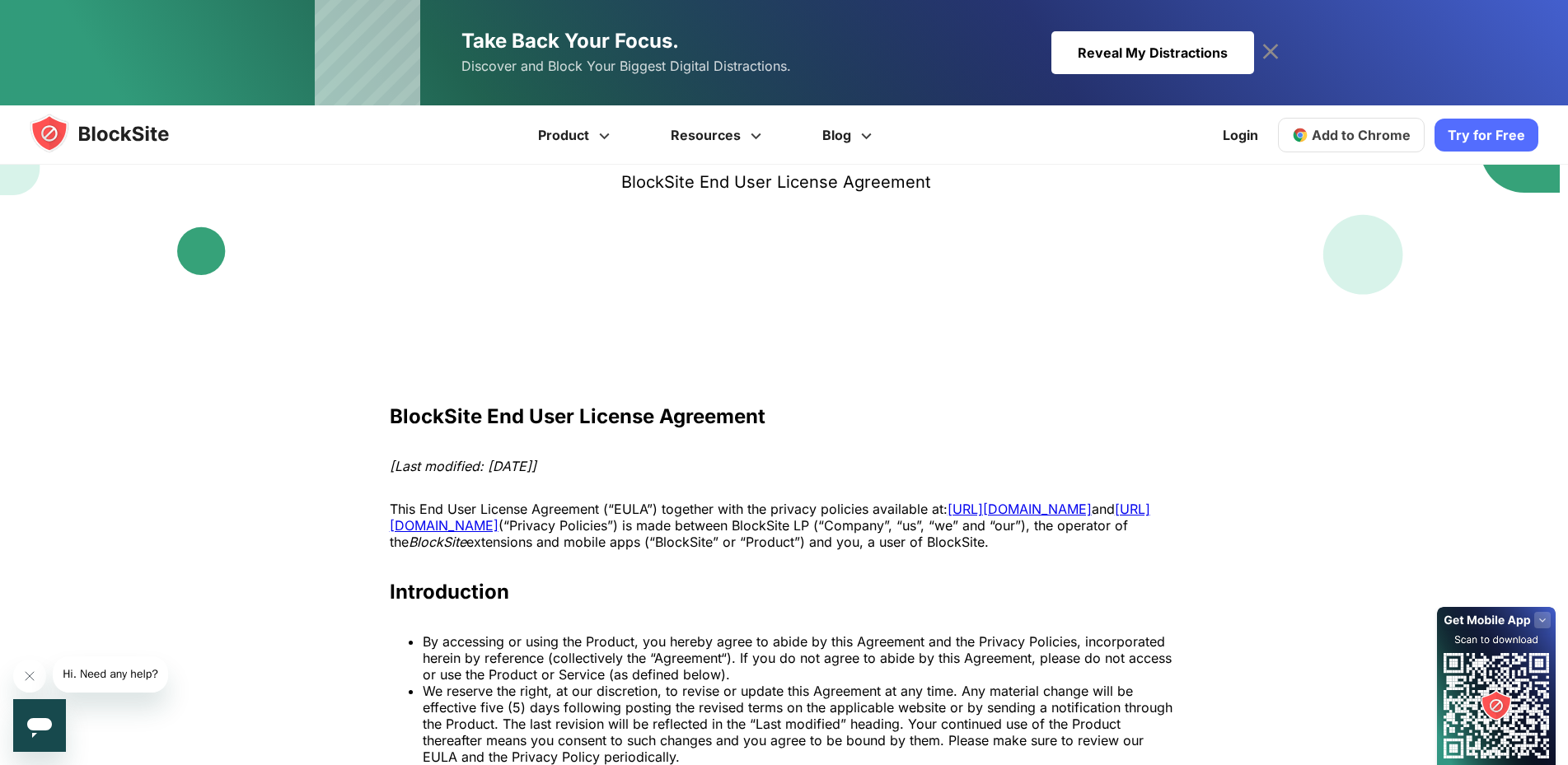 click on "Try for Free" at bounding box center (1486, 135) 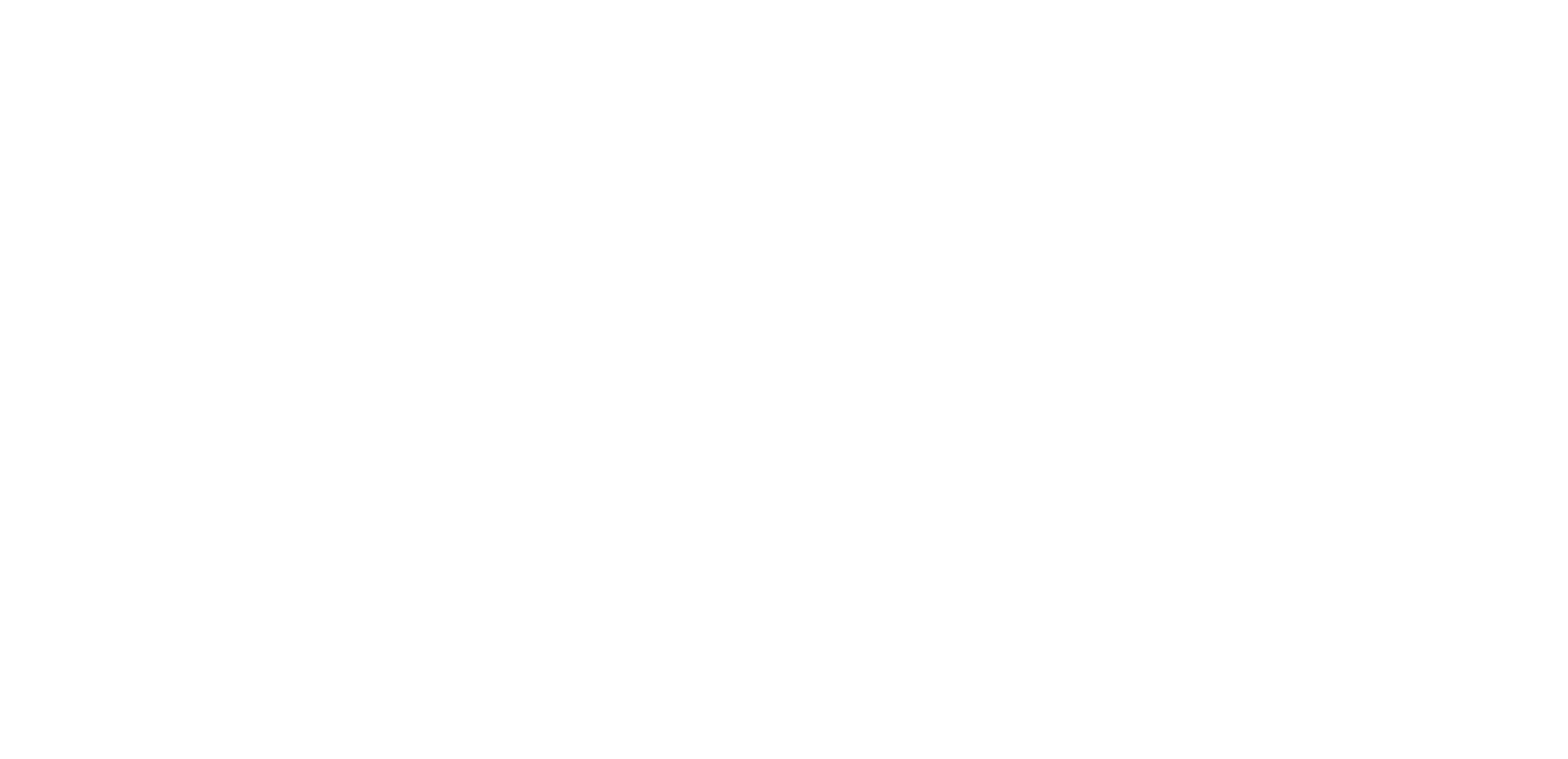 scroll, scrollTop: 0, scrollLeft: 0, axis: both 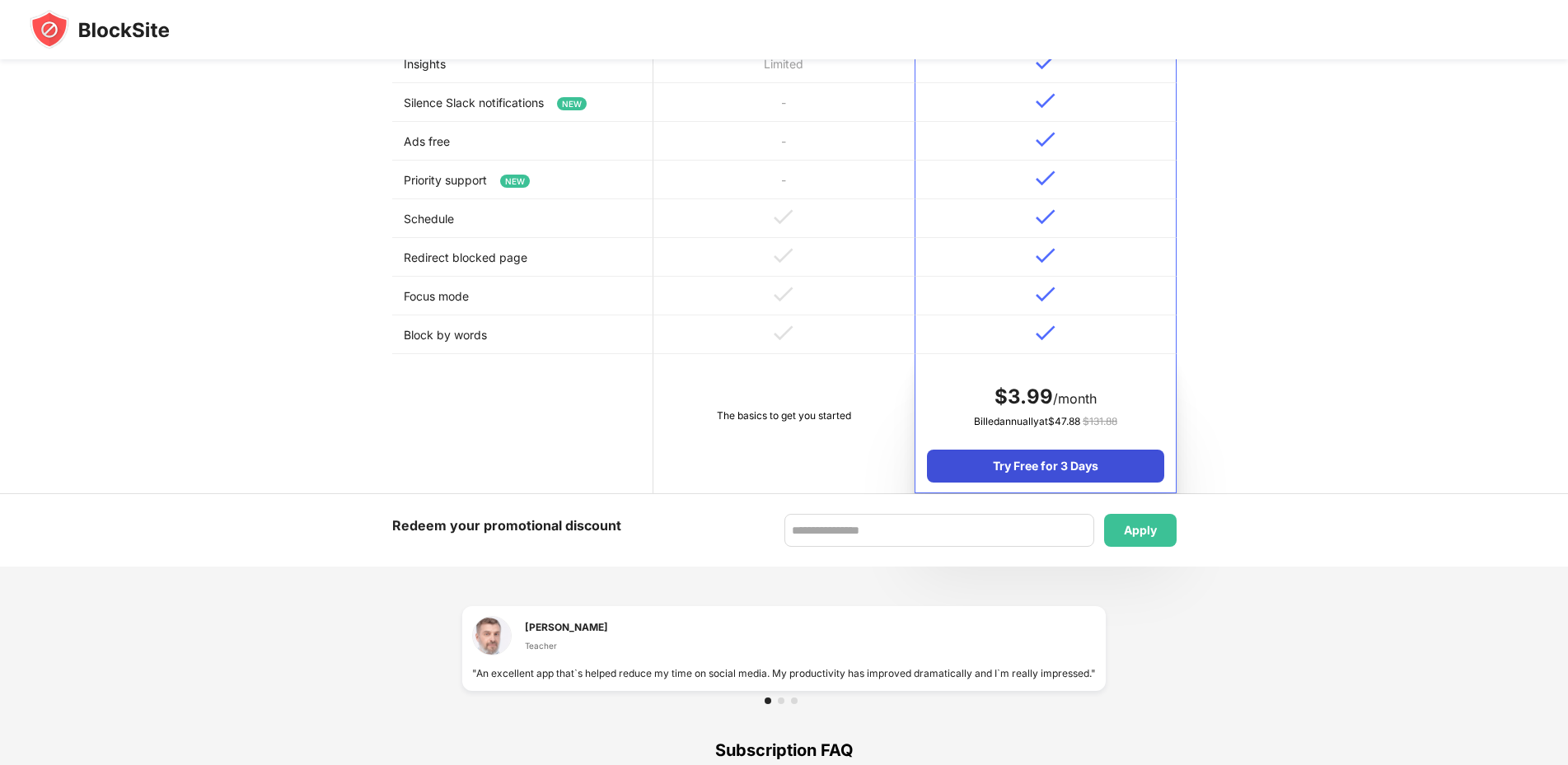 click on "Try Free for 3 Days" at bounding box center [1045, 466] 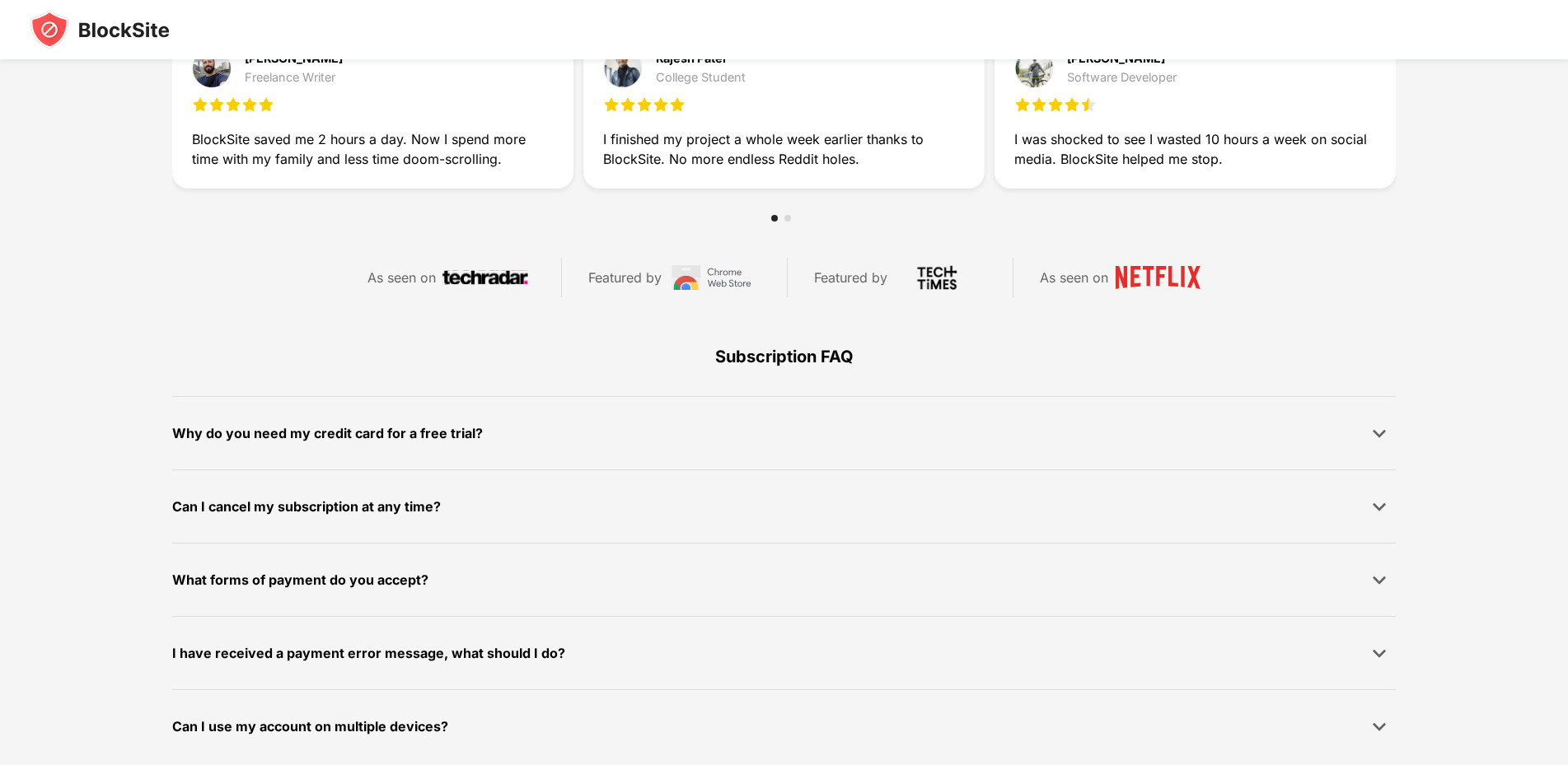 scroll, scrollTop: 841, scrollLeft: 0, axis: vertical 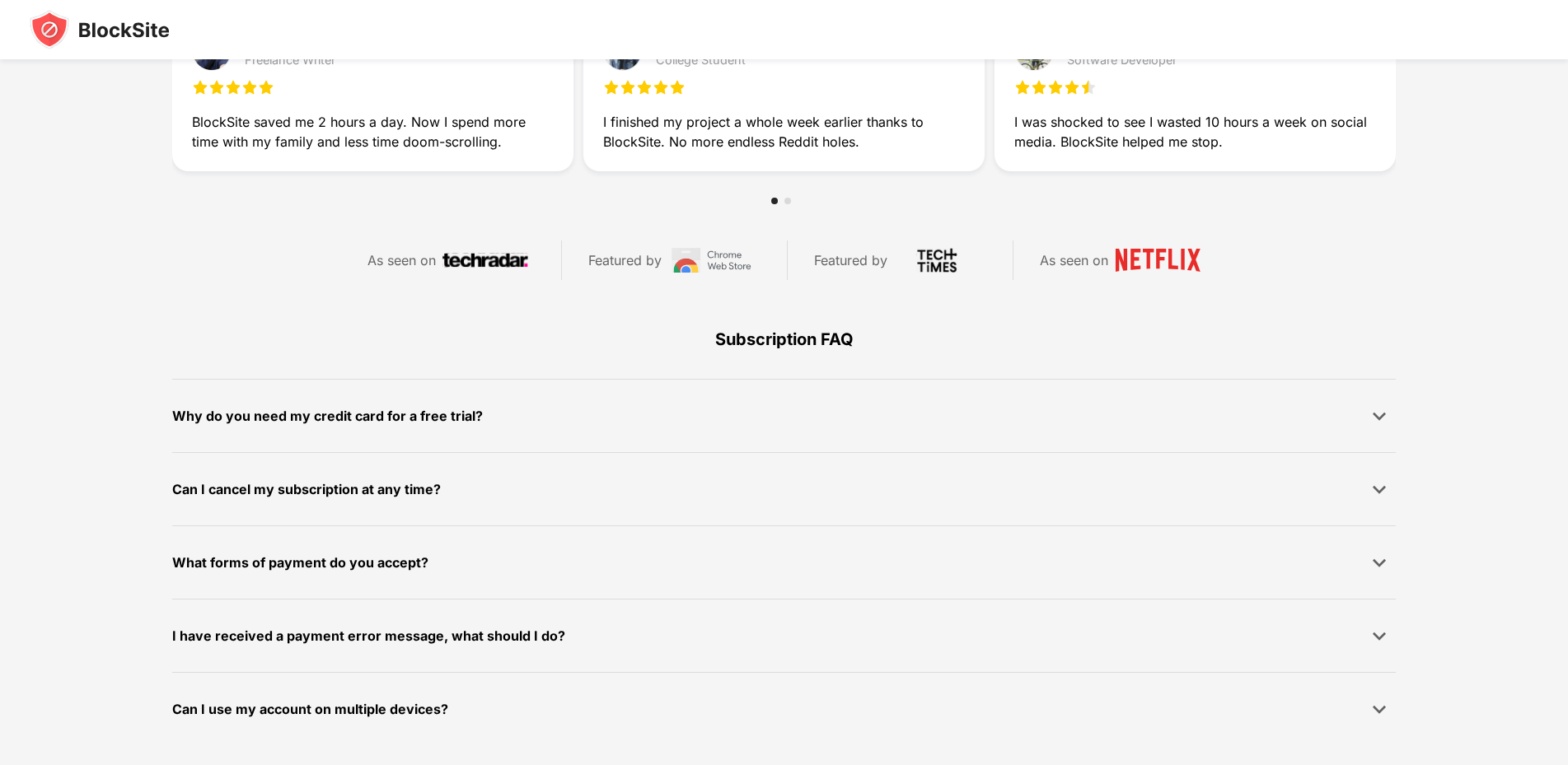 click on "Can I use my account on multiple devices?" at bounding box center (310, 709) 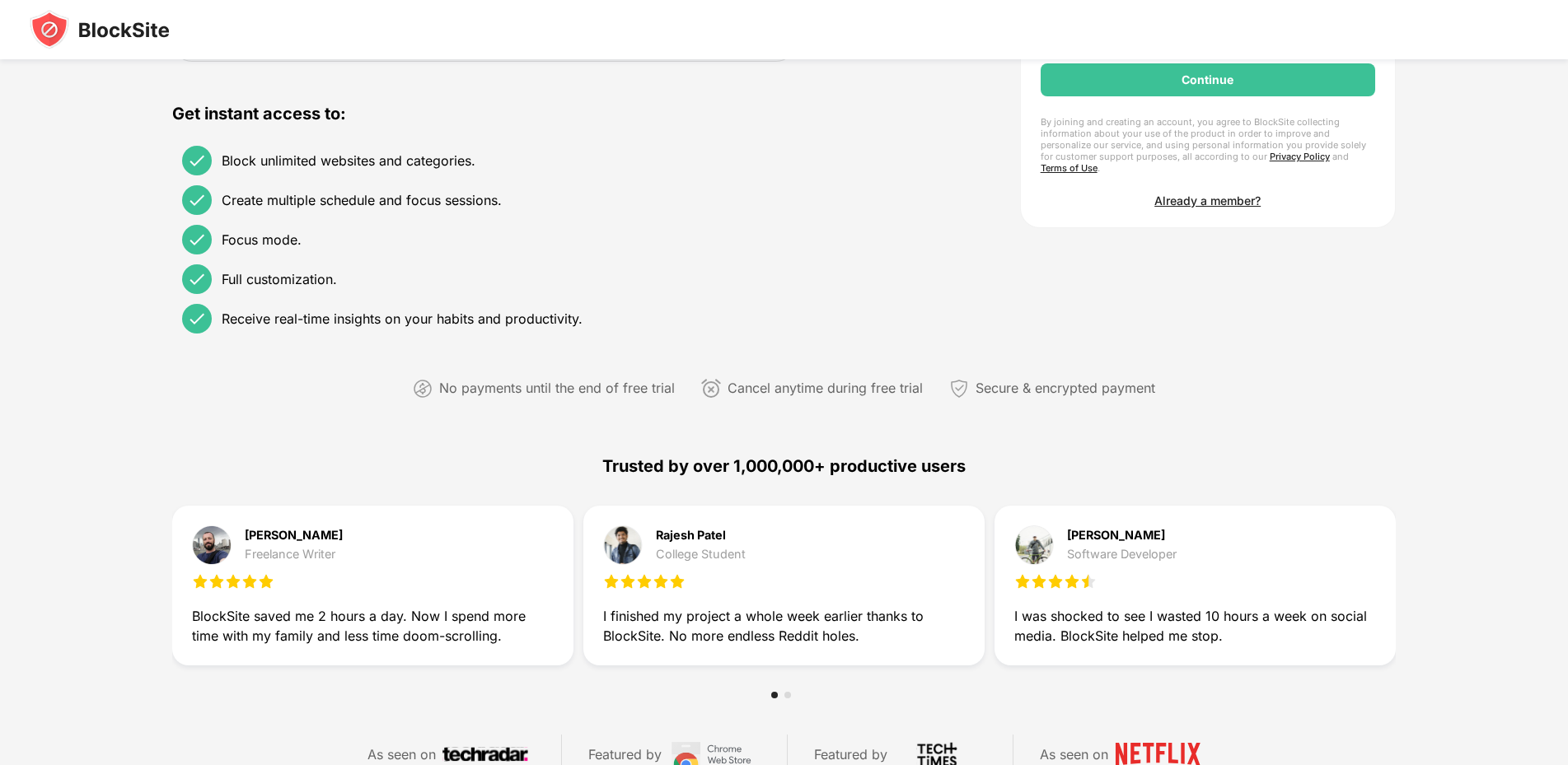 scroll, scrollTop: 0, scrollLeft: 0, axis: both 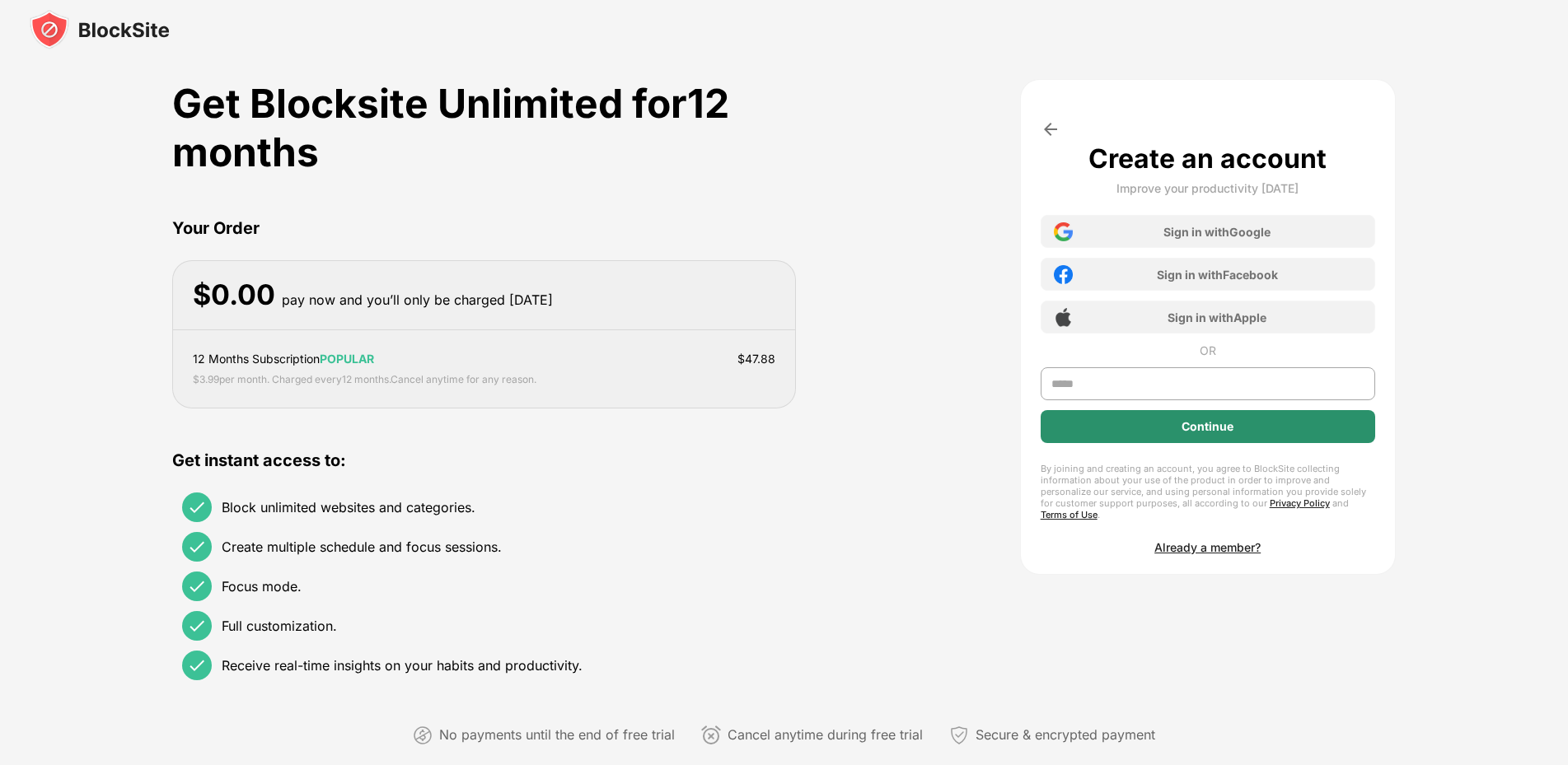 click on "Continue" at bounding box center [1208, 427] 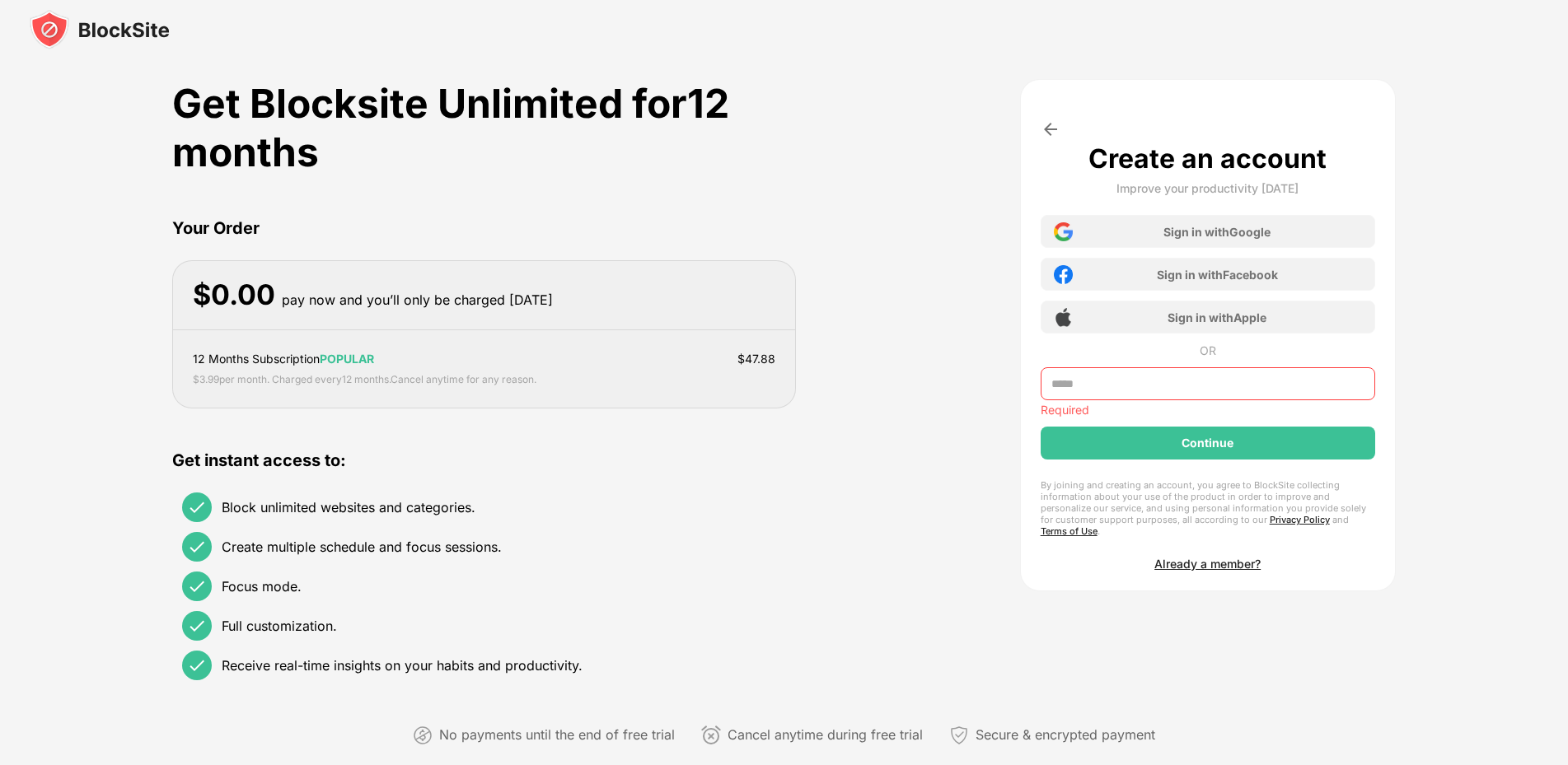 click on "OR" at bounding box center [1208, 350] 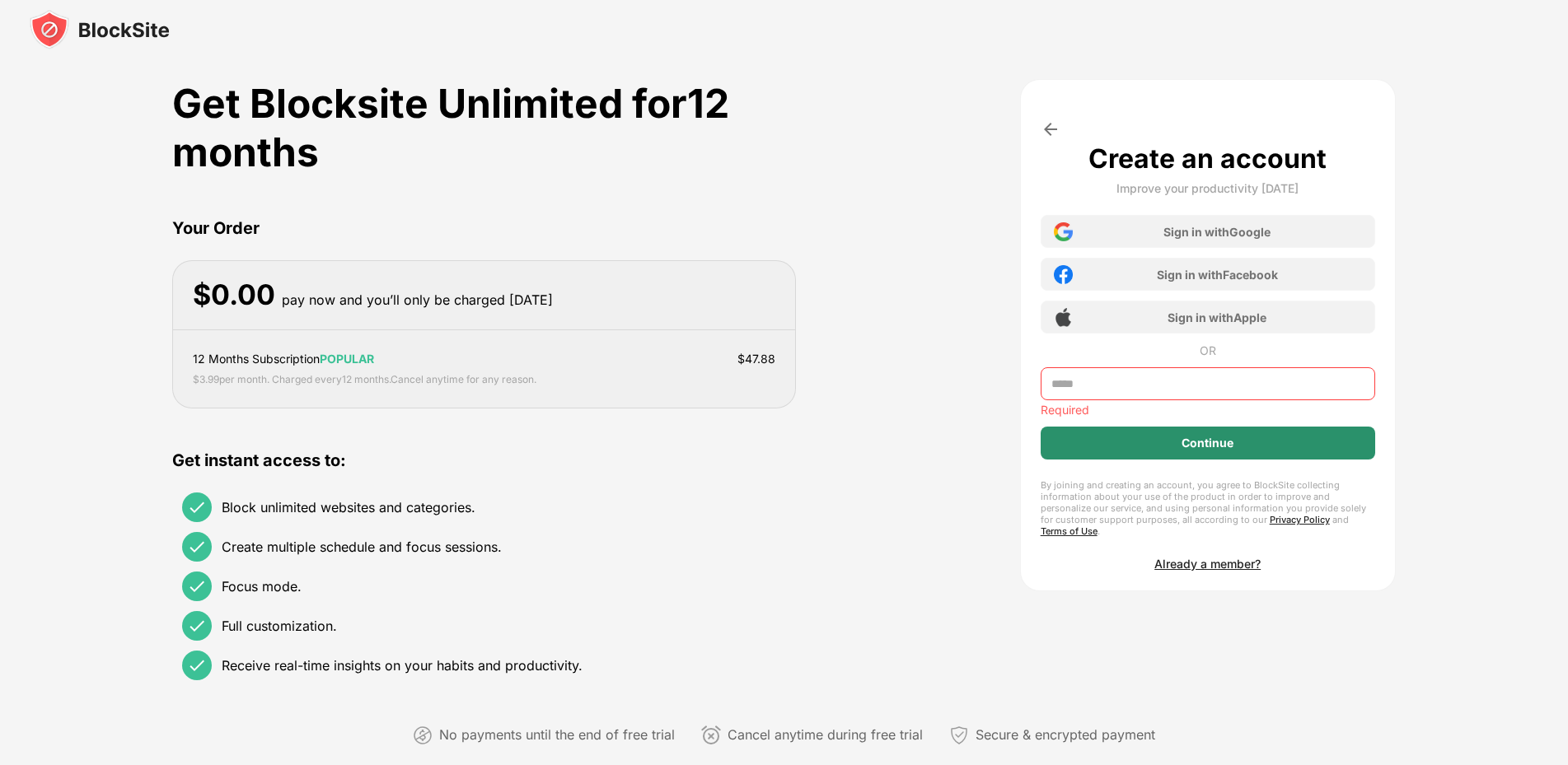 click on "Required" at bounding box center (1208, 397) 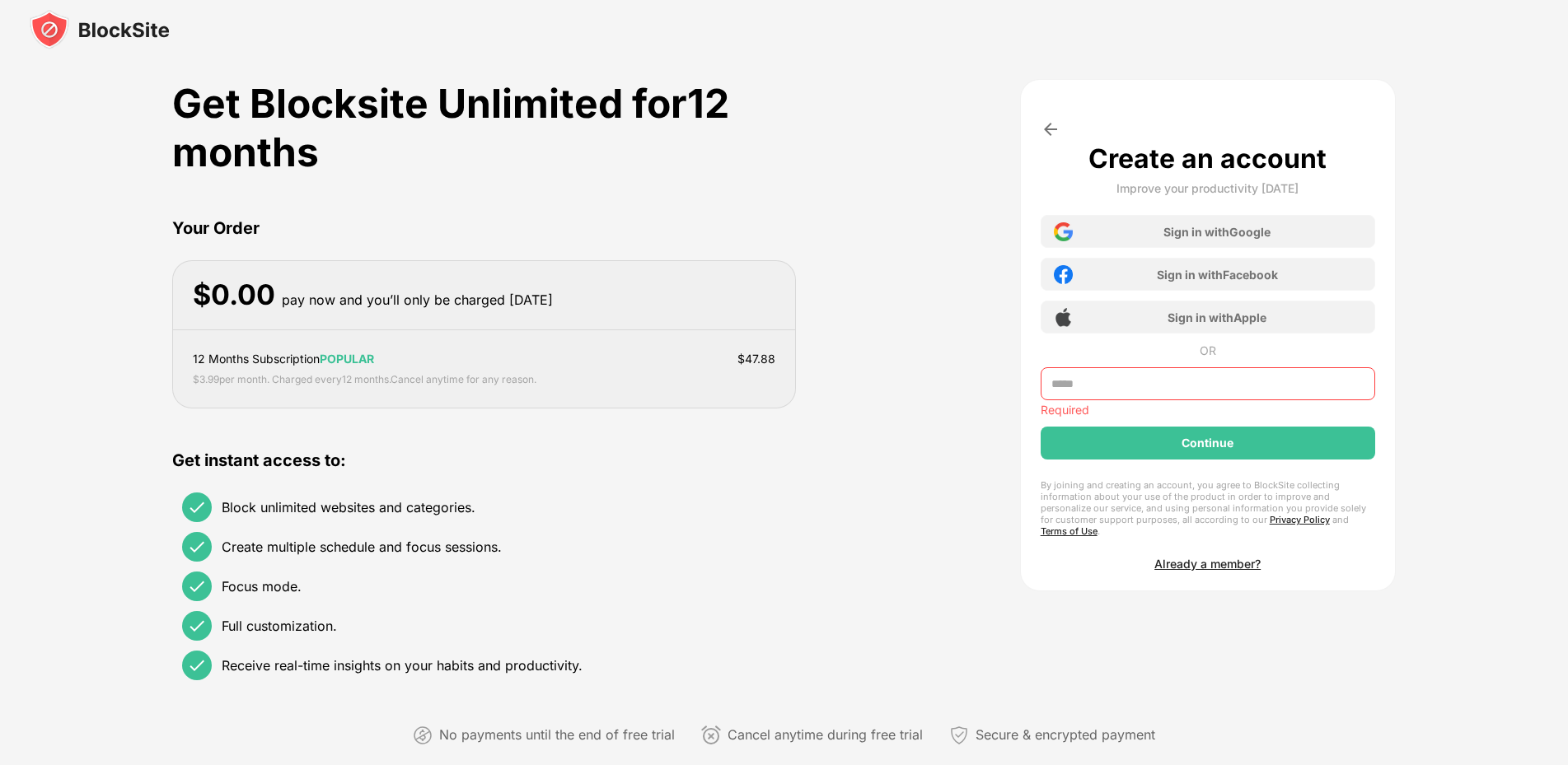 click on "Continue" at bounding box center (1208, 443) 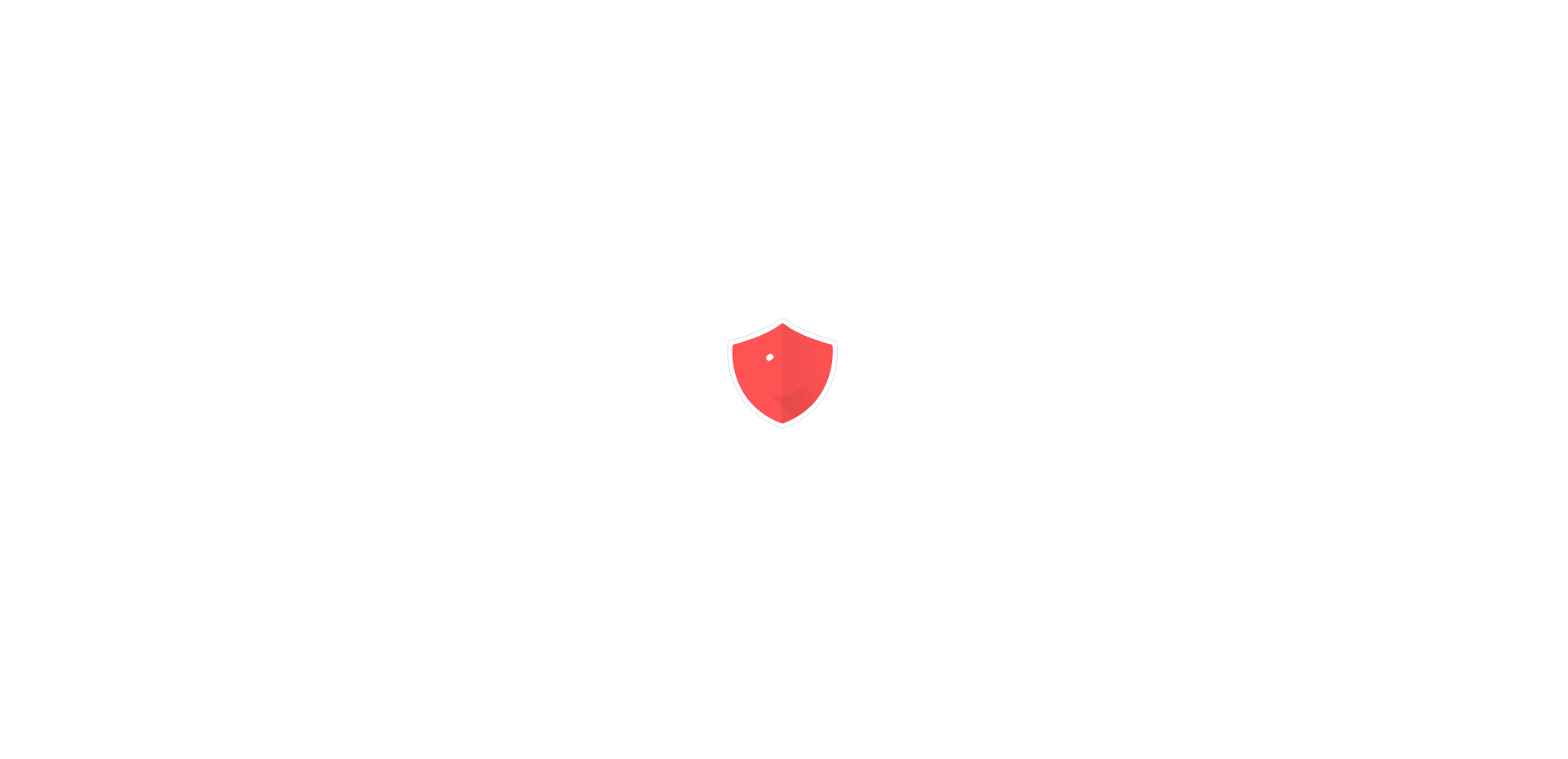 scroll, scrollTop: 0, scrollLeft: 0, axis: both 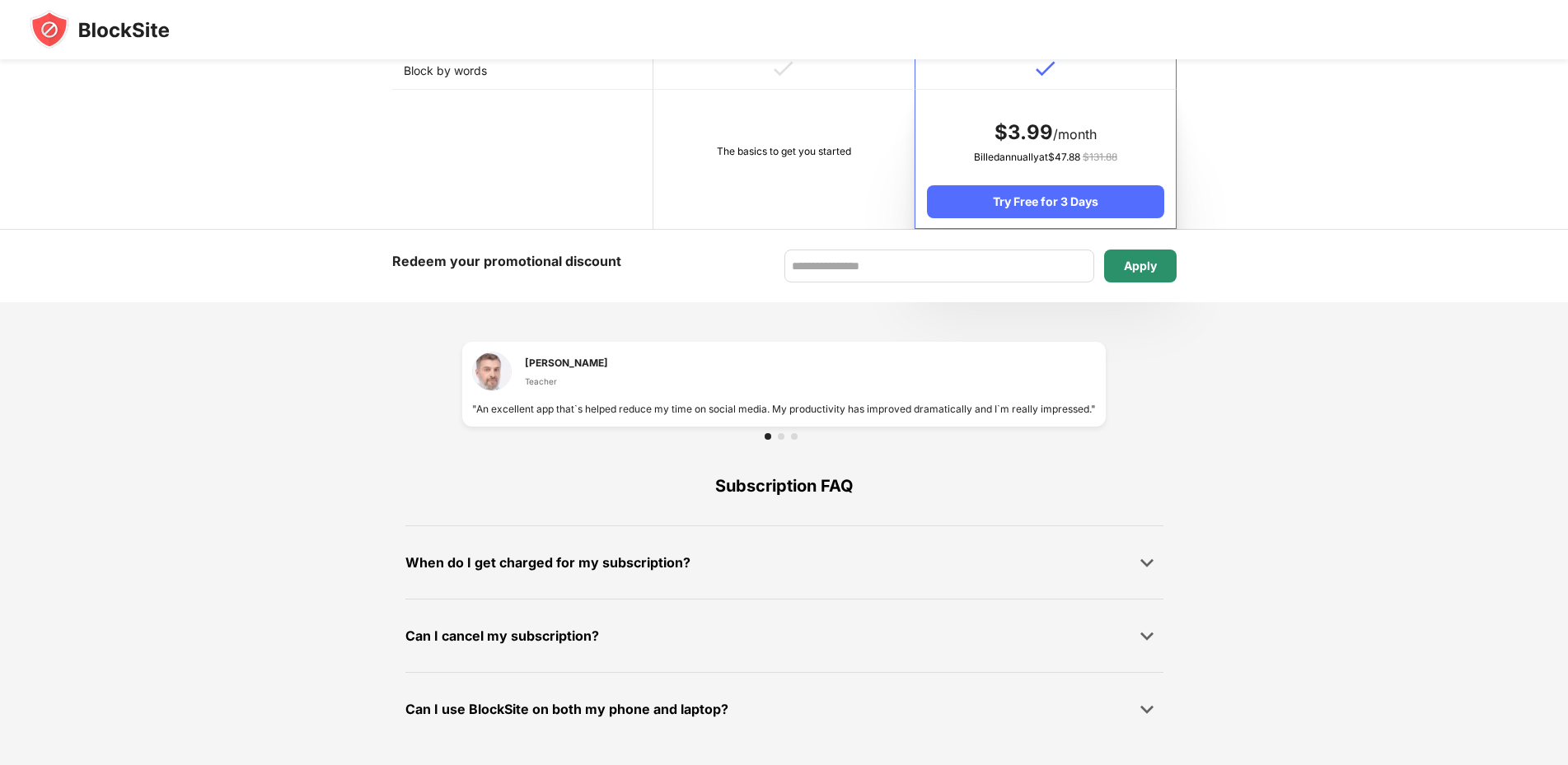 click on "Apply" at bounding box center (1140, 266) 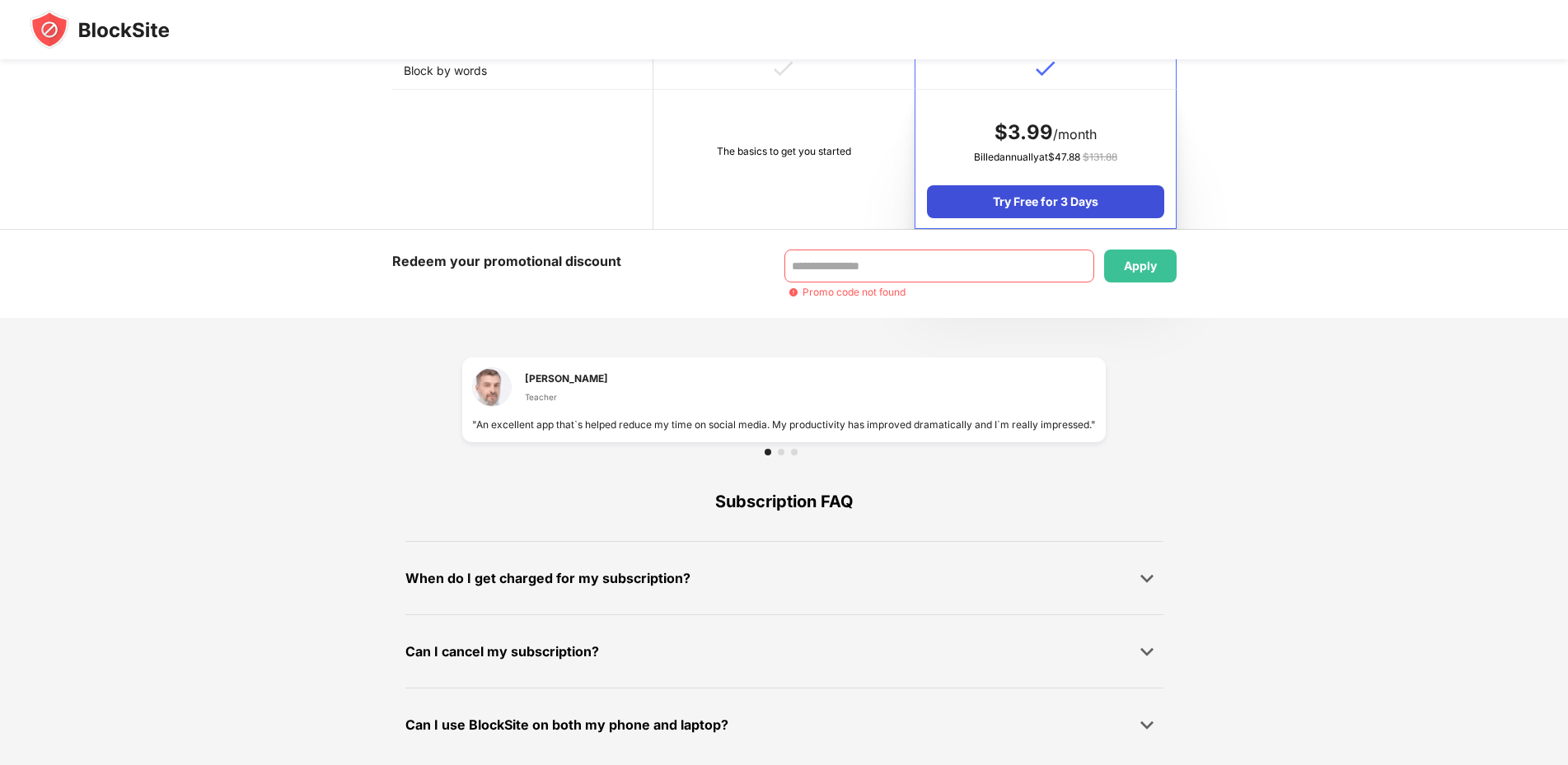 click on "Try Free for 3 Days" at bounding box center (1045, 202) 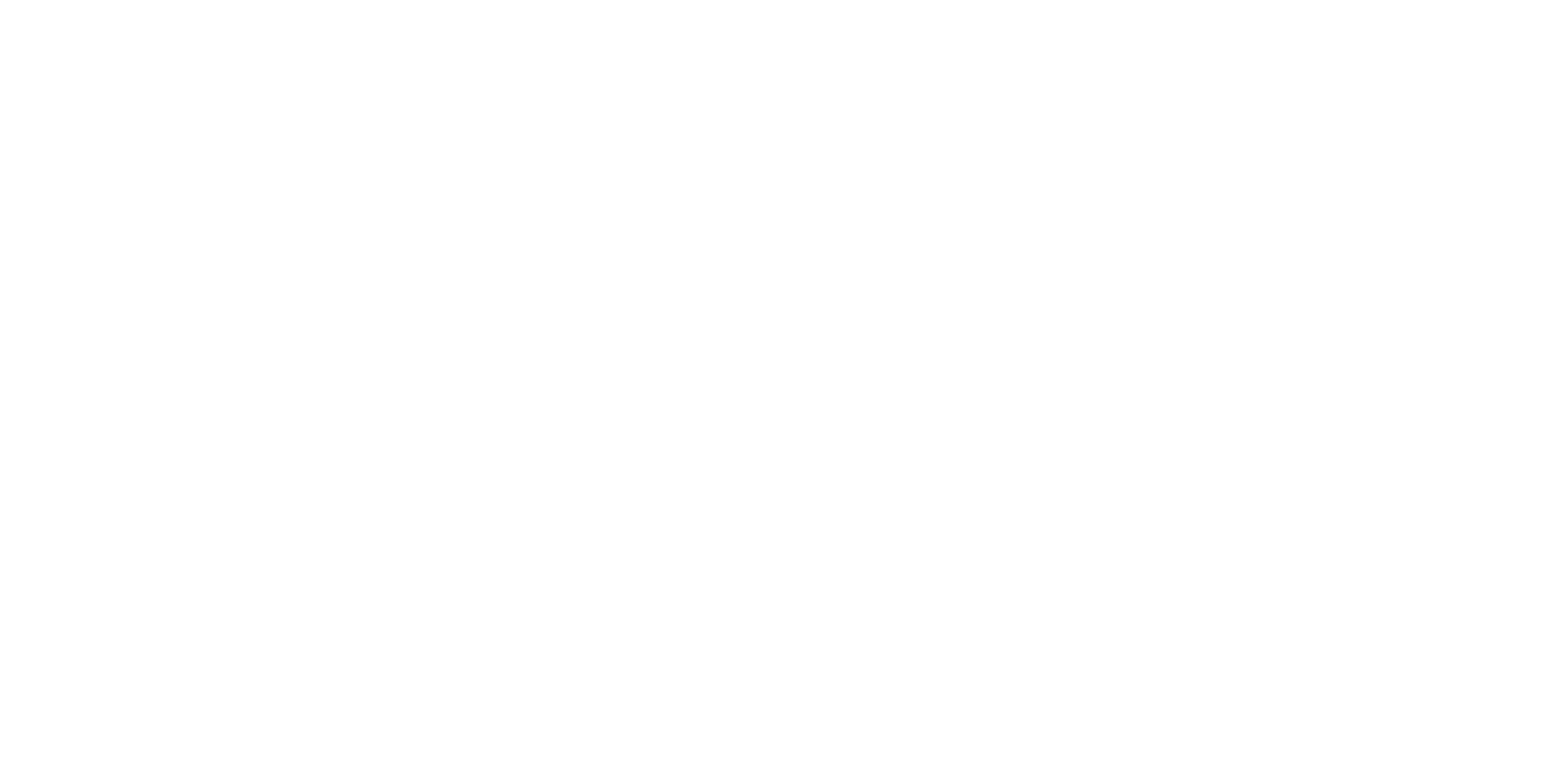 scroll, scrollTop: 0, scrollLeft: 0, axis: both 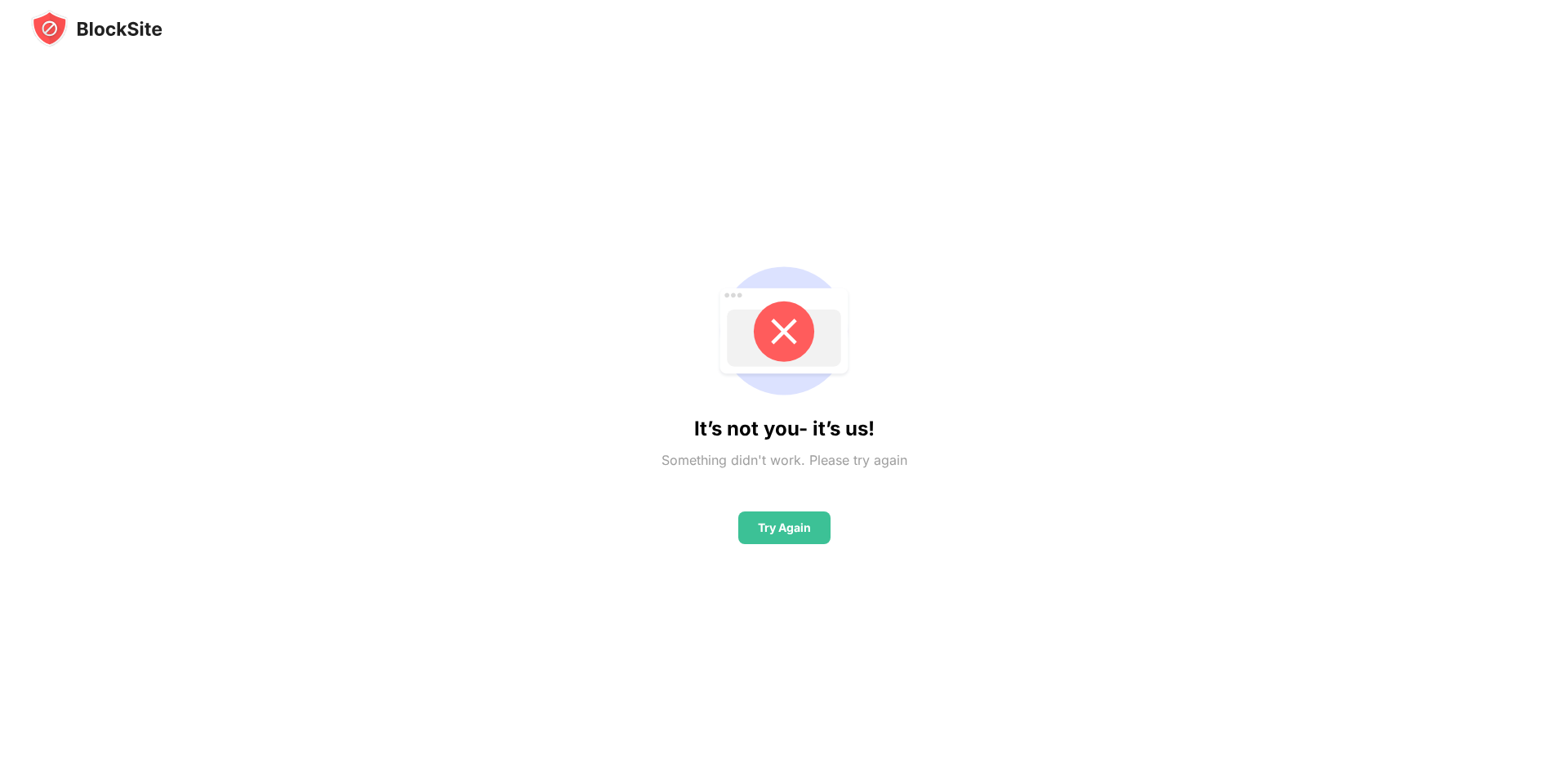click on "It’s not you- it’s us! Something didn't work. Please try again Try Again" at bounding box center [784, 398] 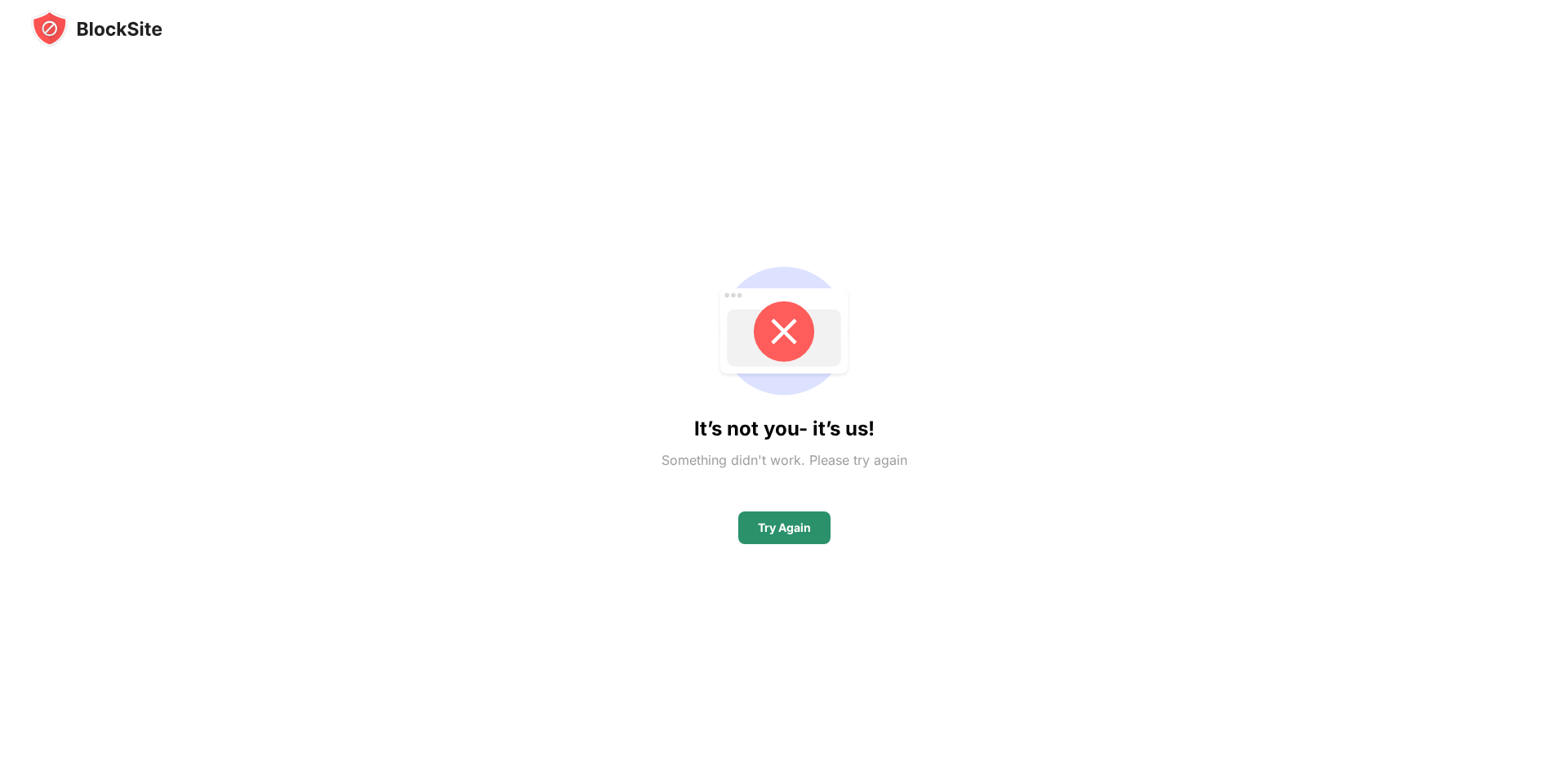 drag, startPoint x: 789, startPoint y: 524, endPoint x: 793, endPoint y: 516, distance: 8.94427 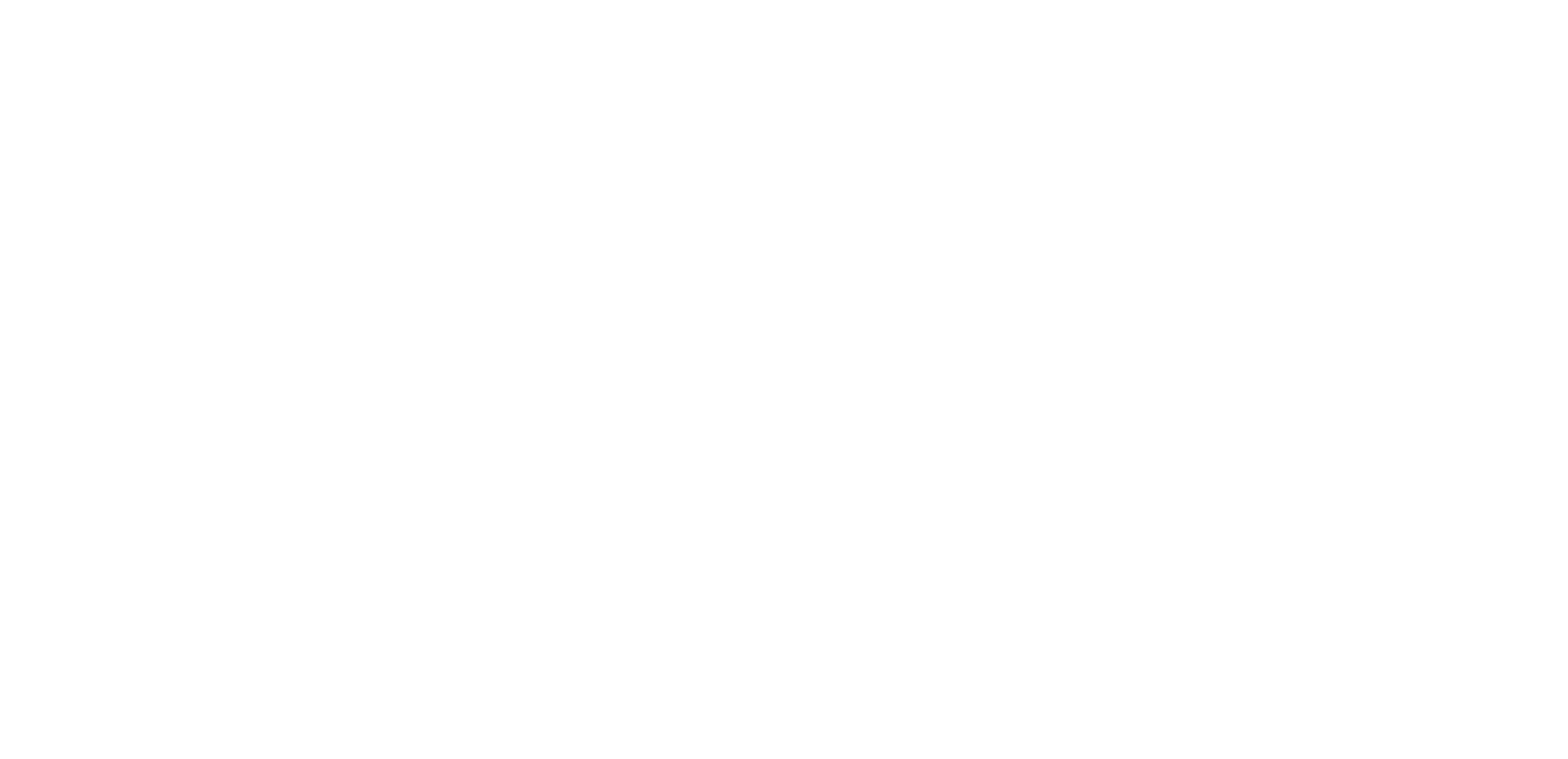 scroll, scrollTop: 0, scrollLeft: 0, axis: both 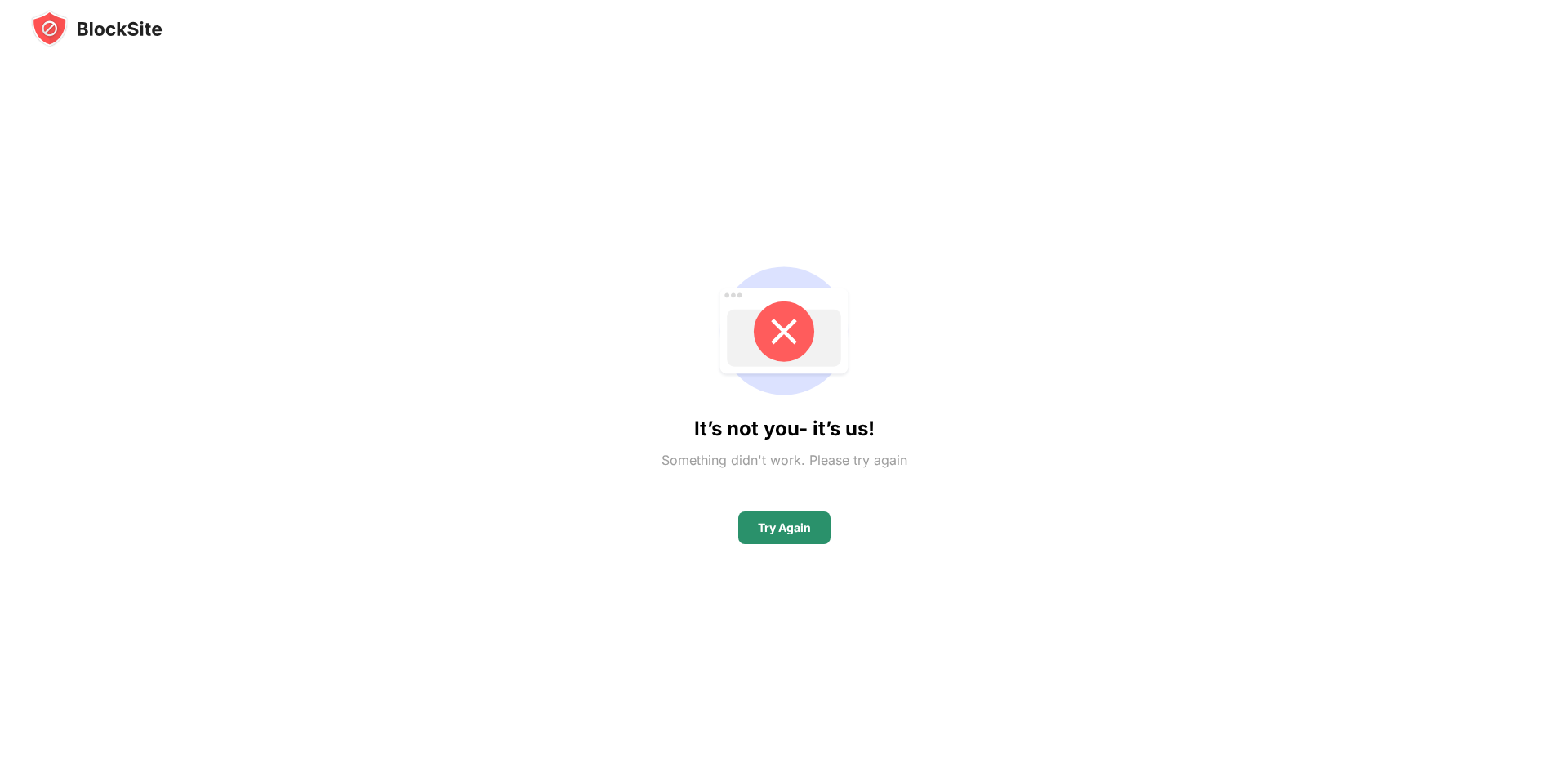 click on "Try Again" at bounding box center (784, 528) 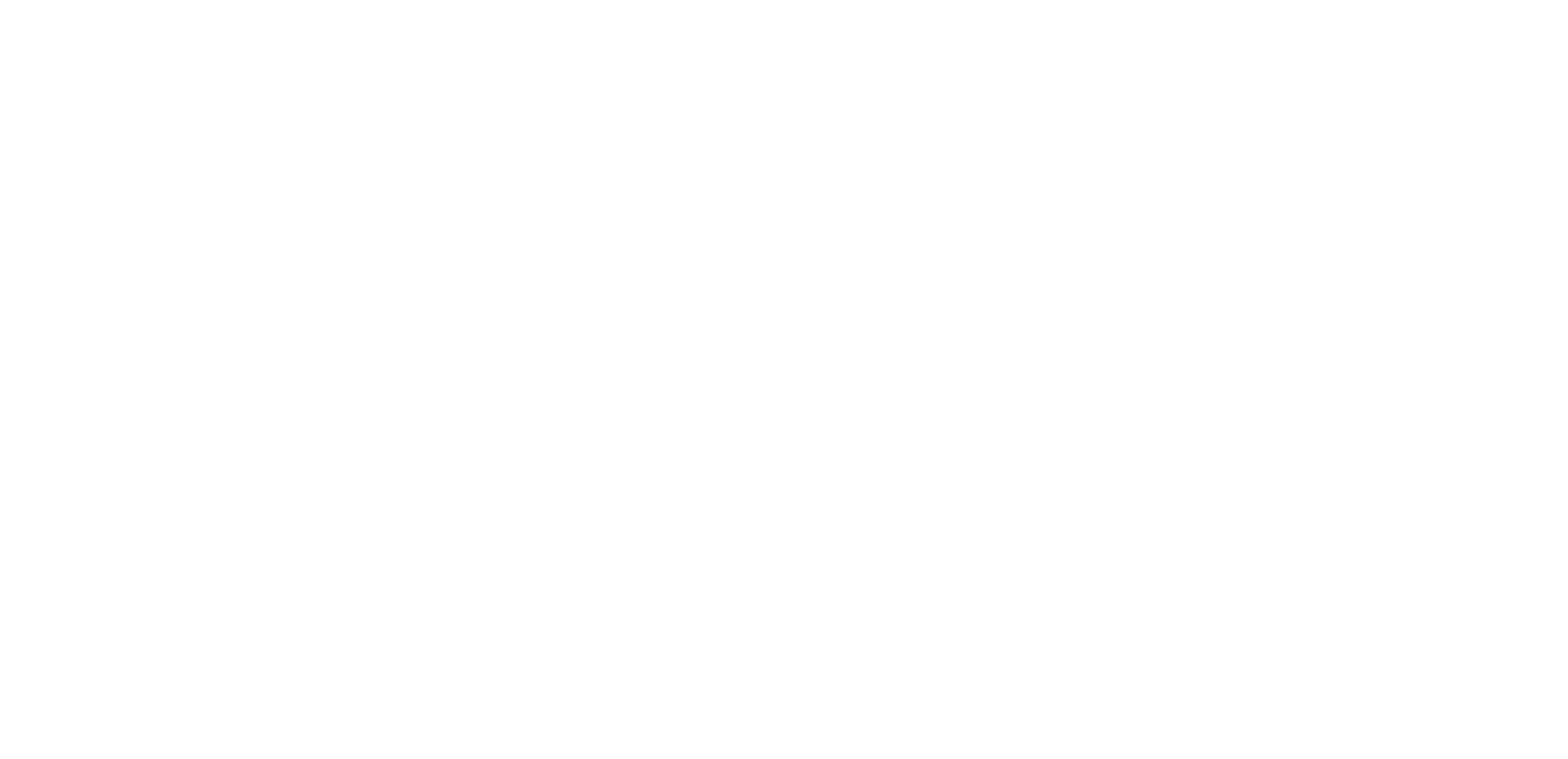 scroll, scrollTop: 0, scrollLeft: 0, axis: both 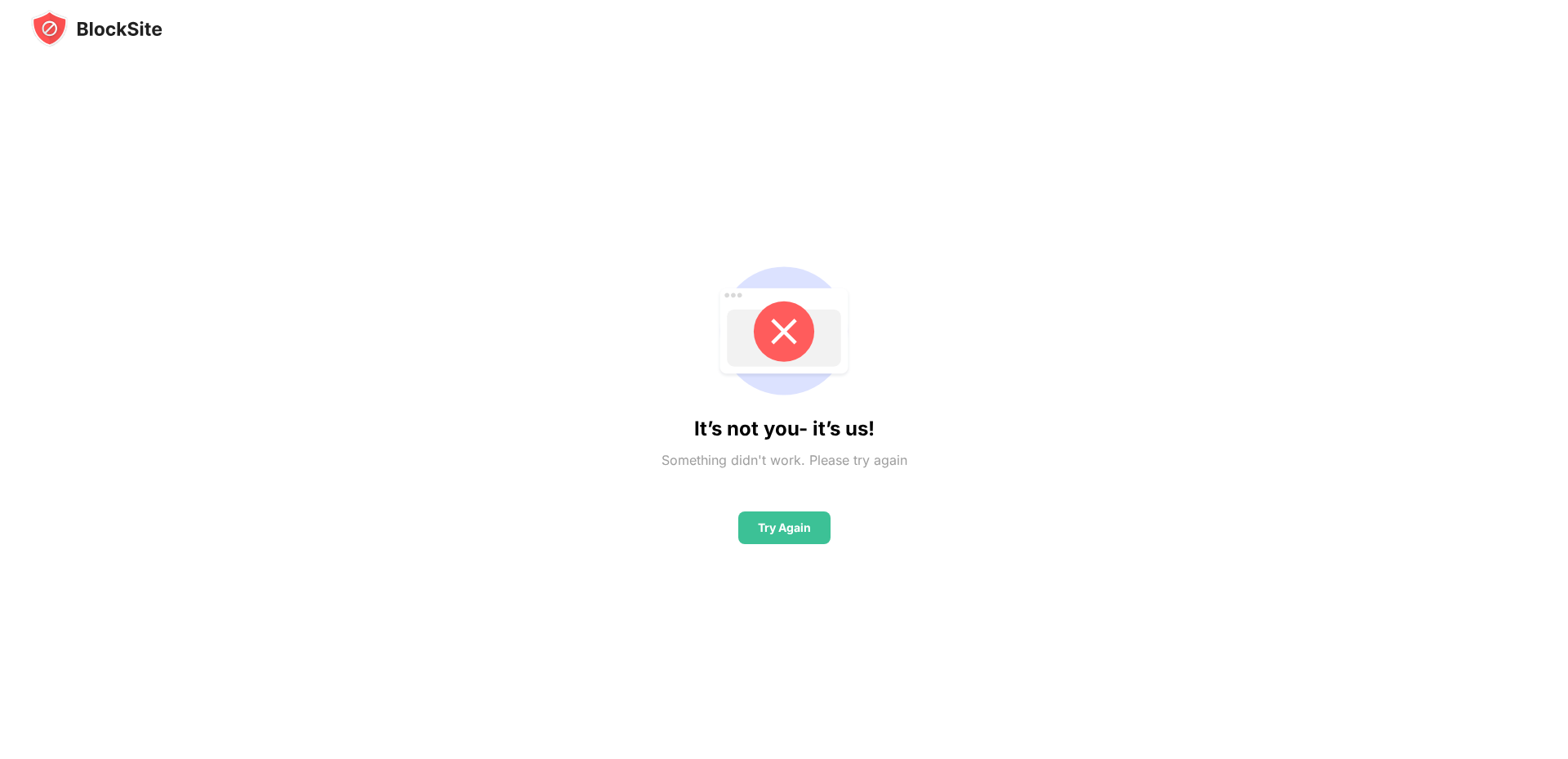 click on "It’s not you- it’s us! Something didn't work. Please try again Try Again" at bounding box center (784, 398) 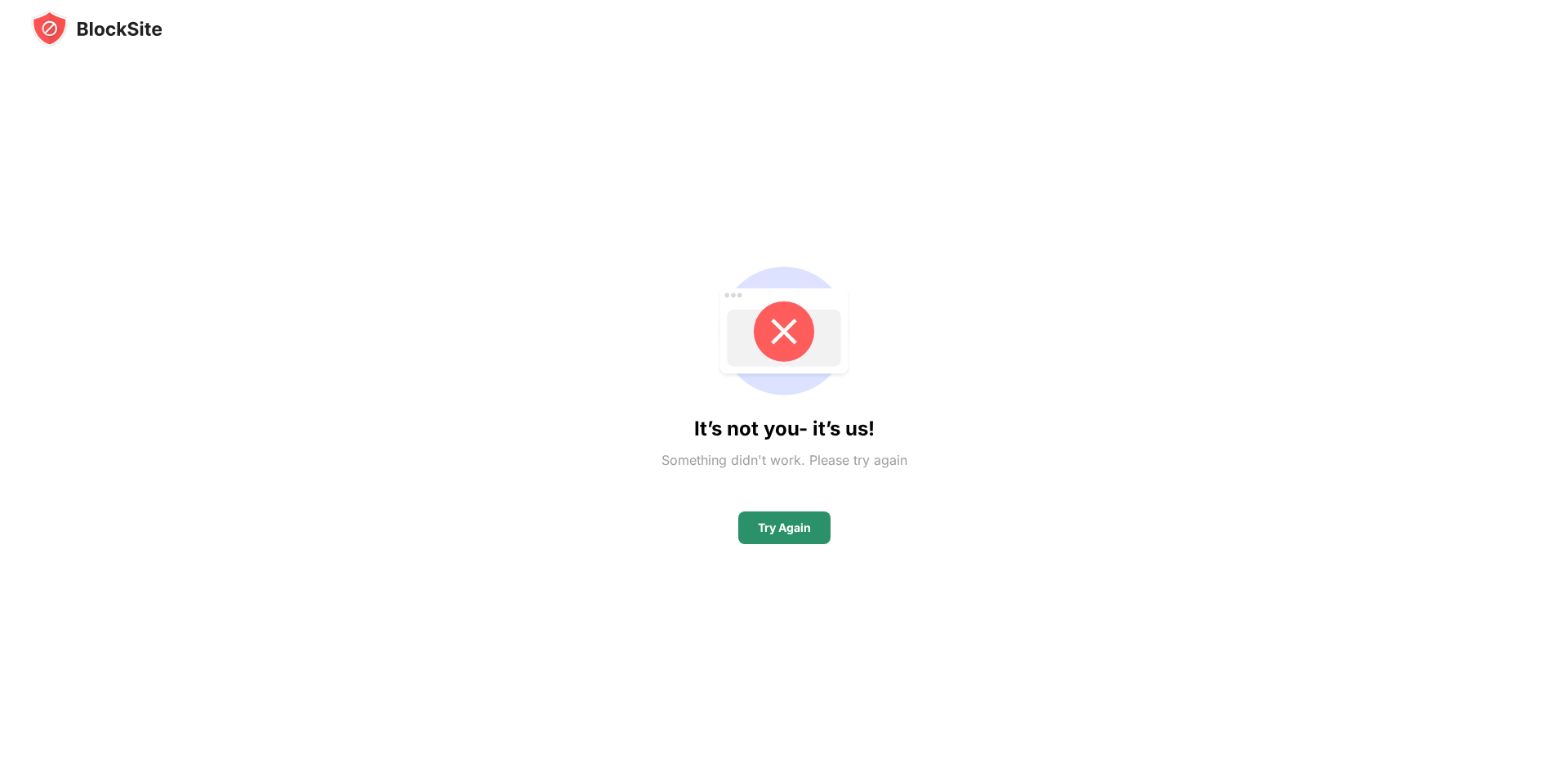 click on "Try Again" at bounding box center (784, 528) 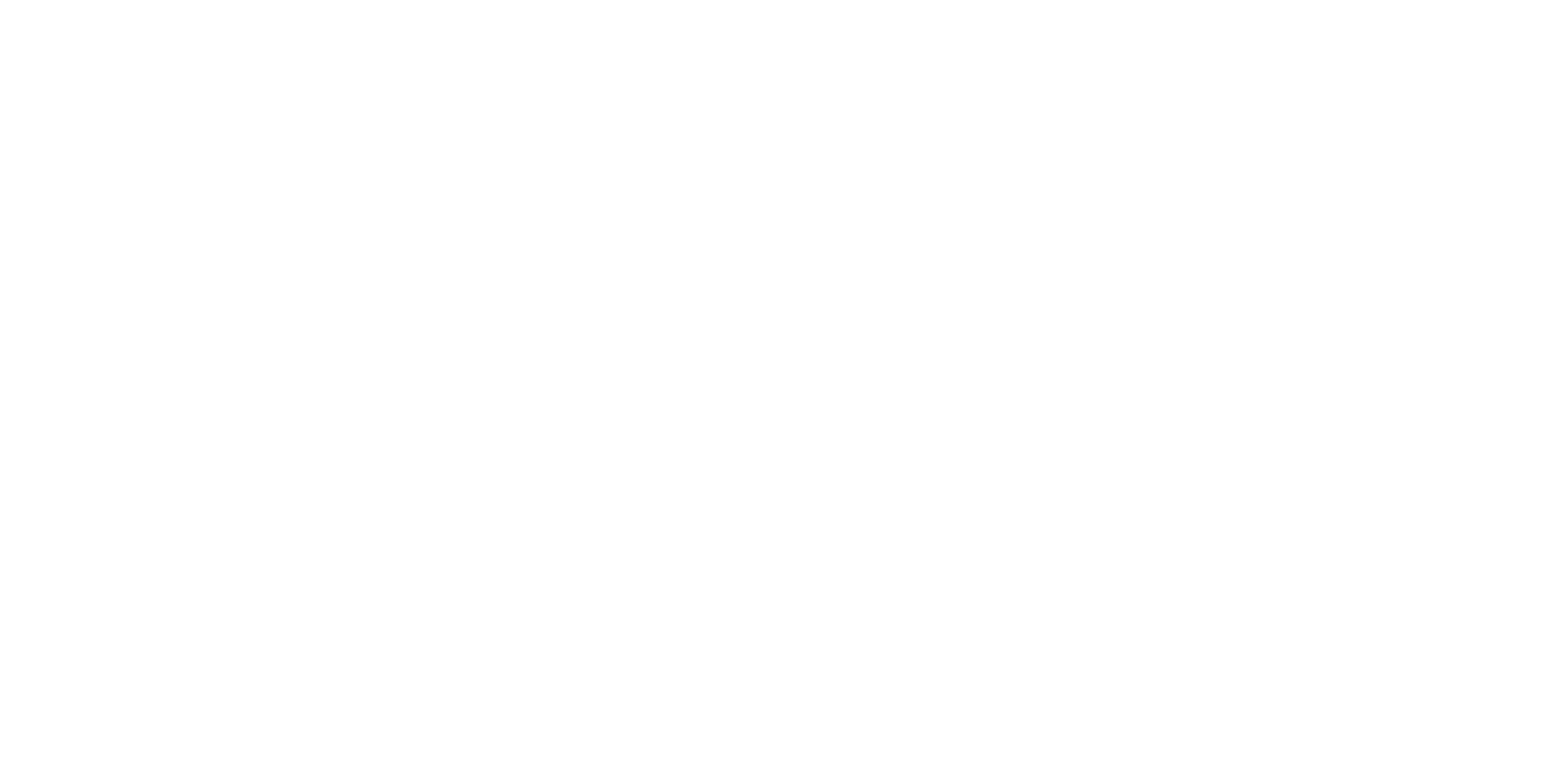 scroll, scrollTop: 0, scrollLeft: 0, axis: both 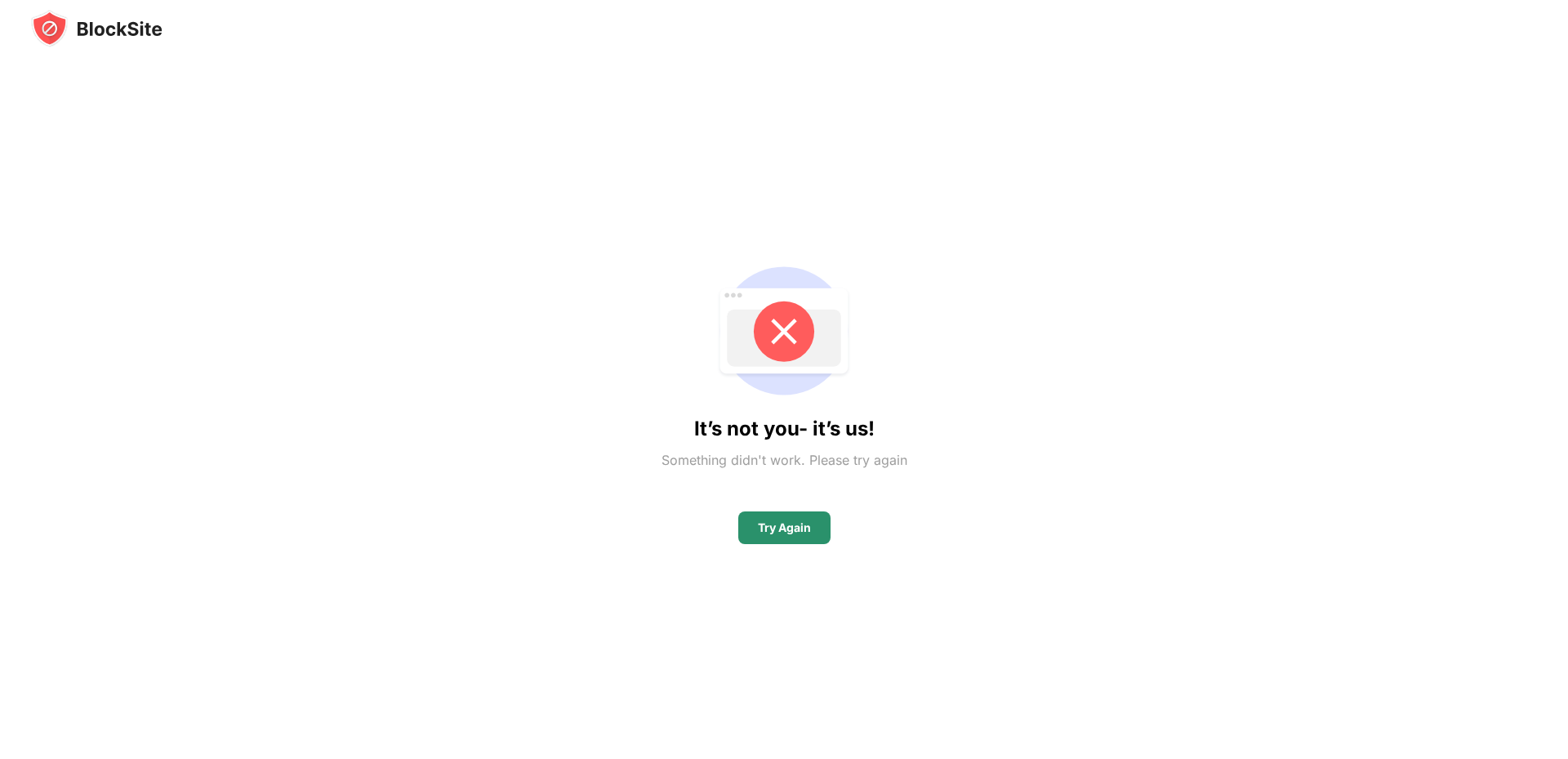 click on "Try Again" at bounding box center (784, 528) 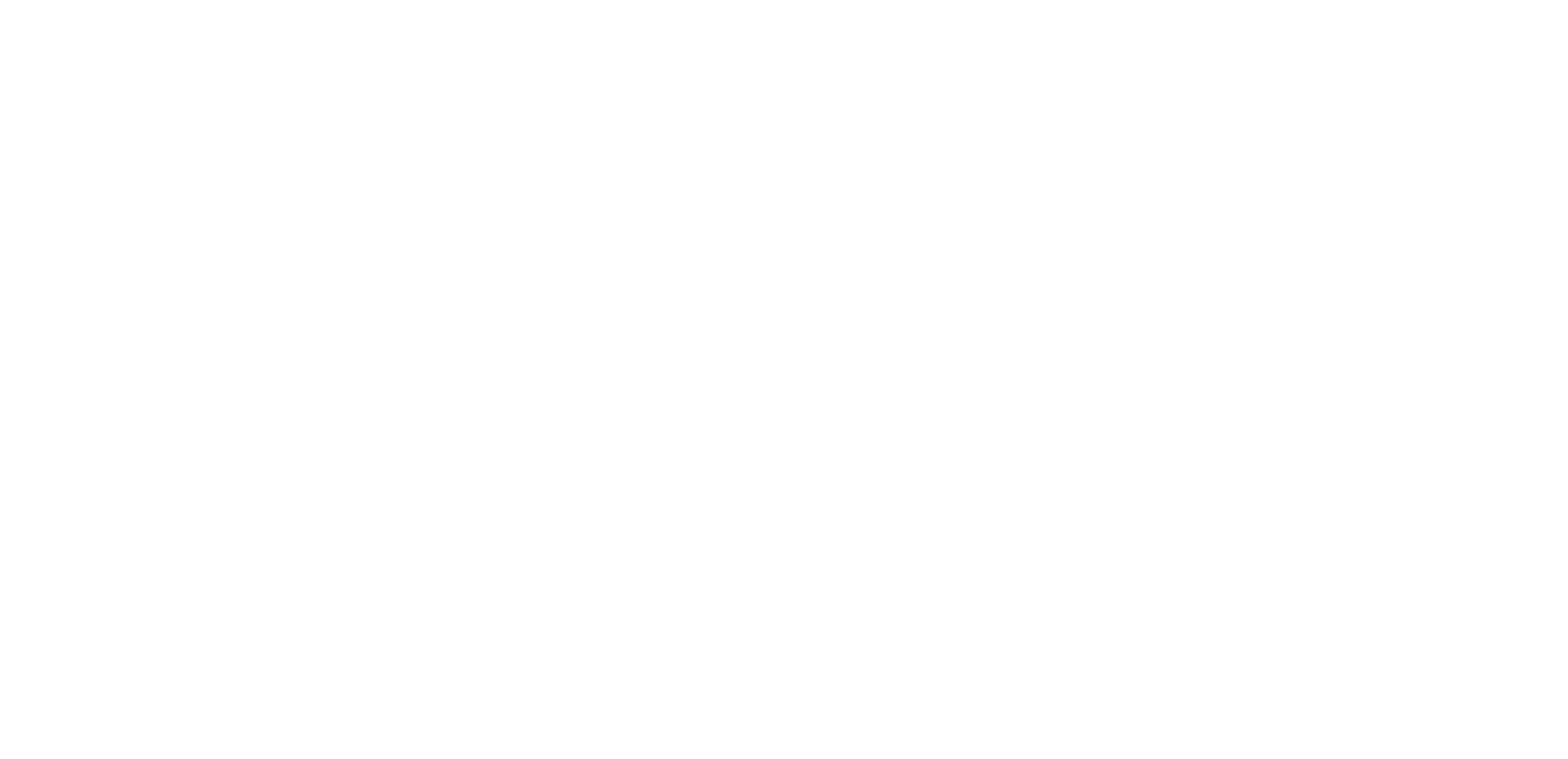 scroll, scrollTop: 0, scrollLeft: 0, axis: both 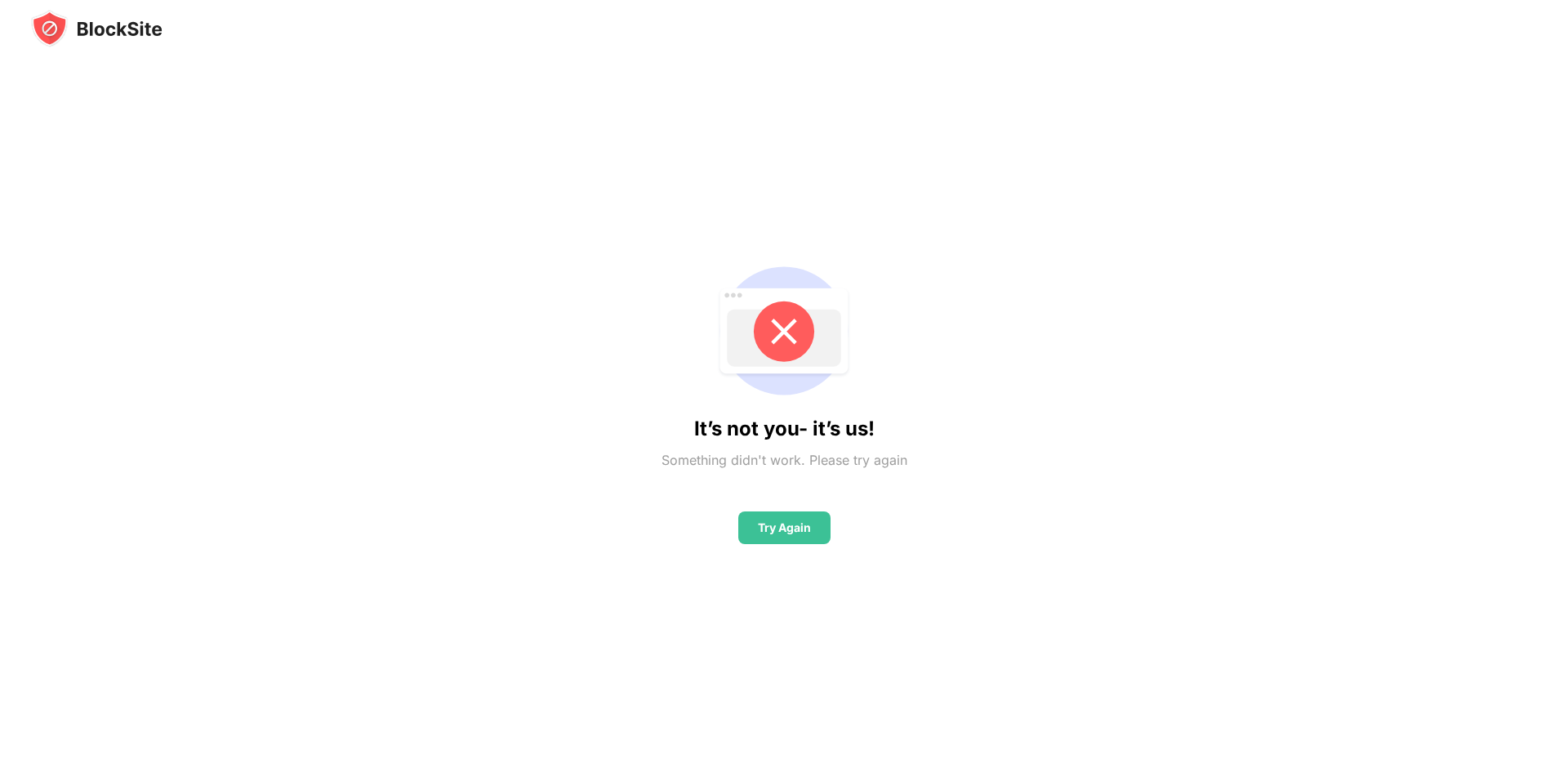 click on "Please click on BlockSite's icon on your toolbar. In order for the Google extension to operate effectively, it is necessary to relaunch it. Got it" at bounding box center (1434, 185) 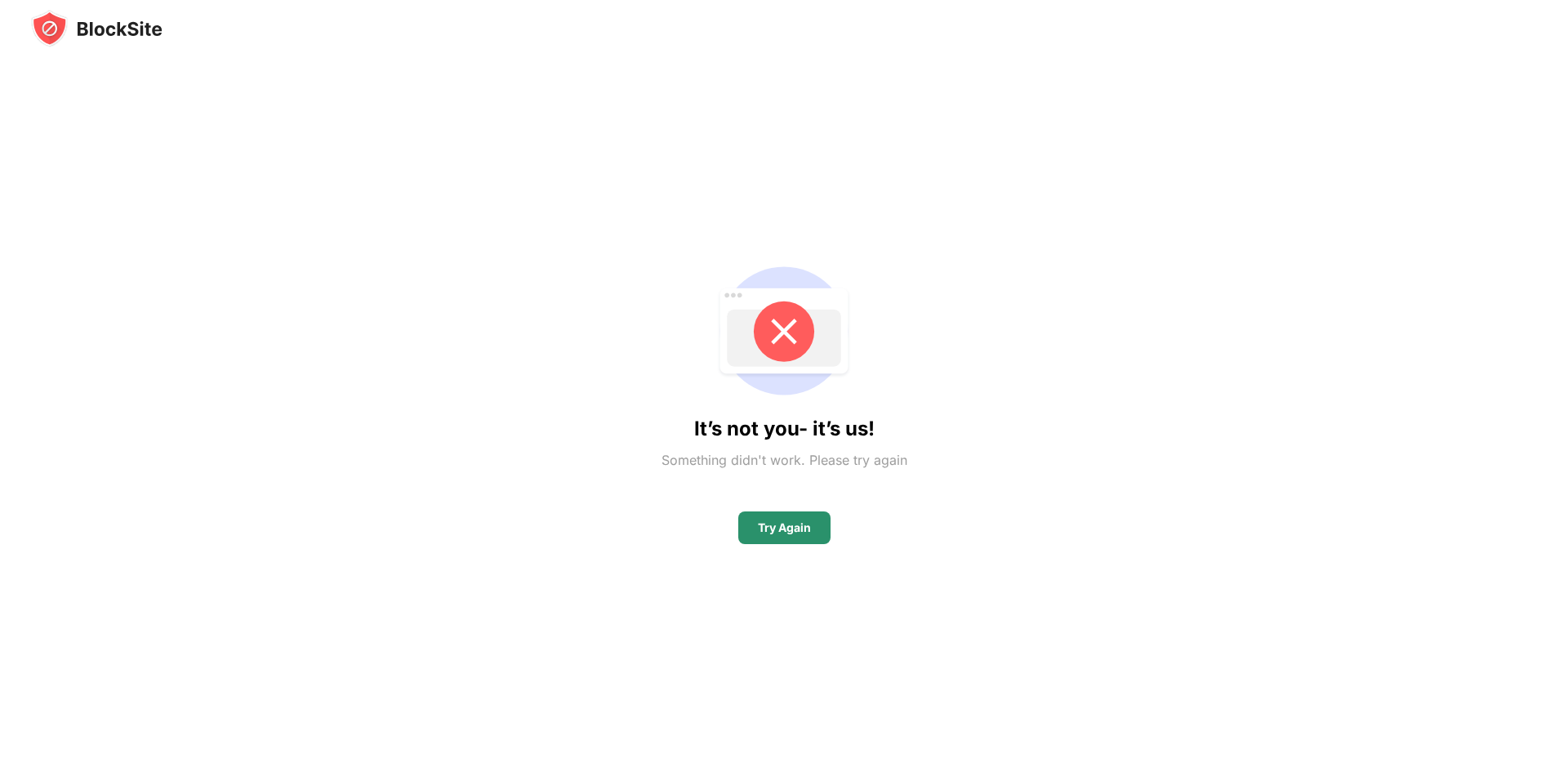 click on "Try Again" at bounding box center [784, 528] 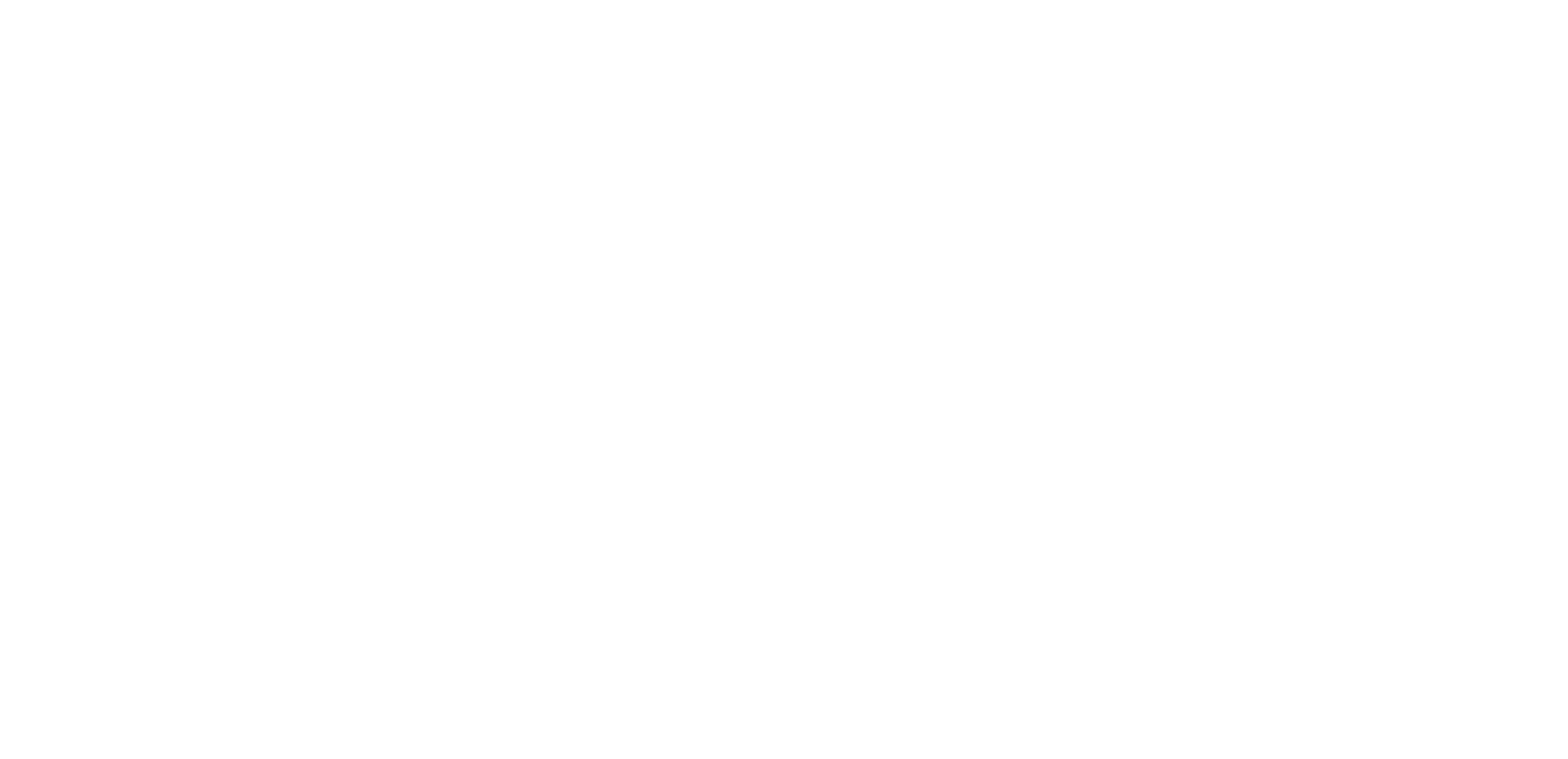 scroll, scrollTop: 0, scrollLeft: 0, axis: both 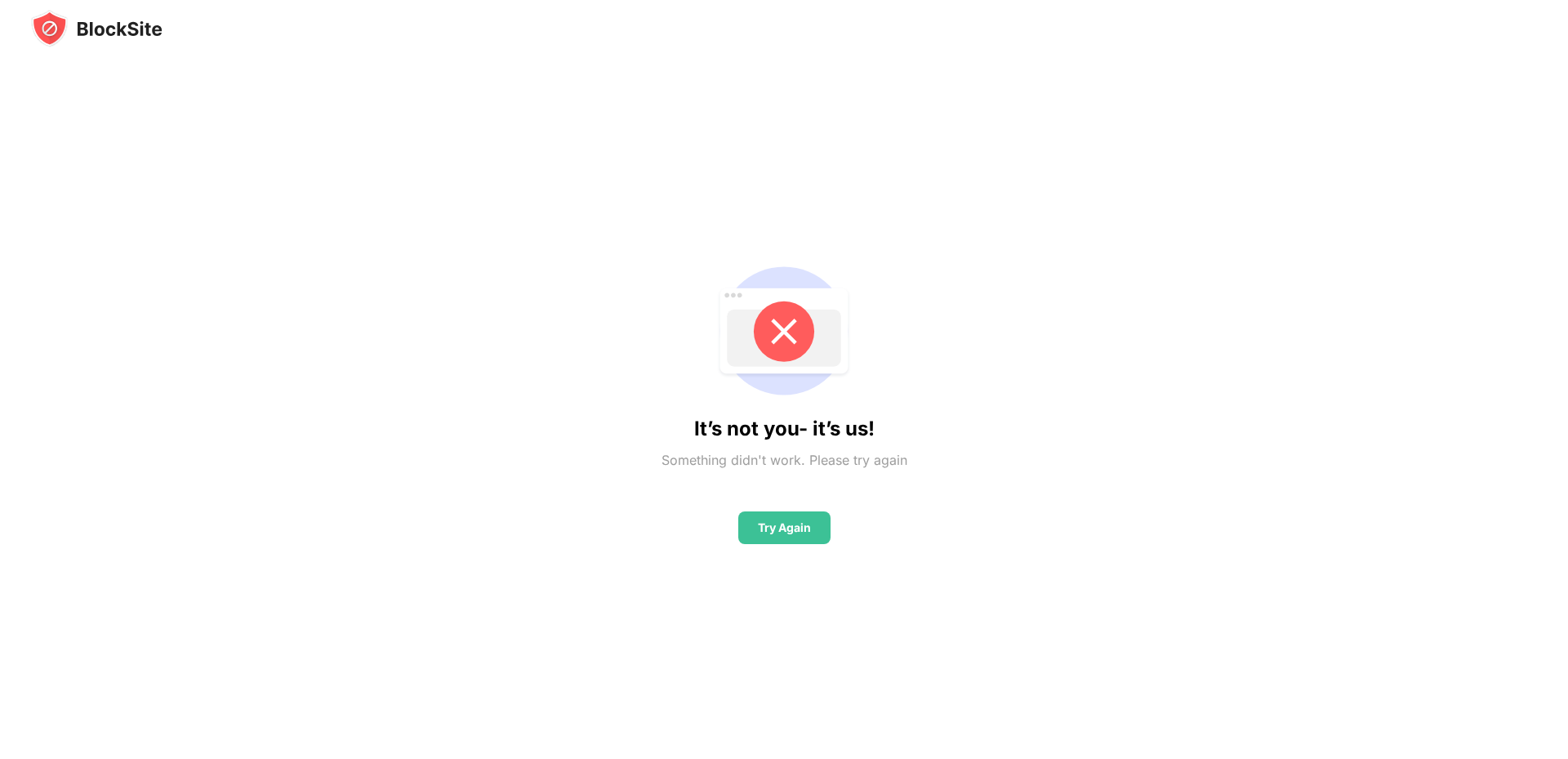 click on "It’s not you- it’s us! Something didn't work. Please try again Try Again" at bounding box center [784, 398] 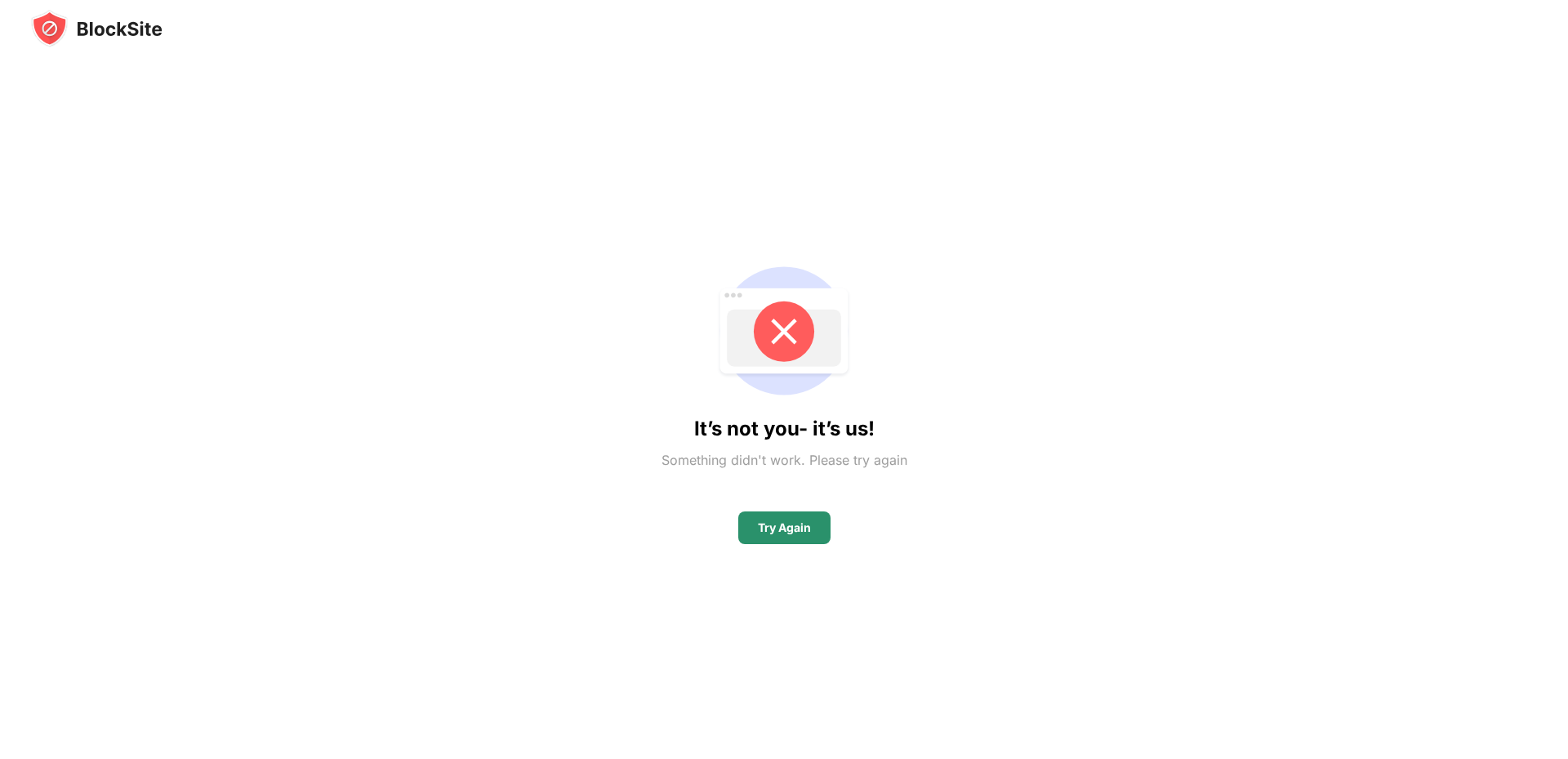 click on "Try Again" at bounding box center [784, 528] 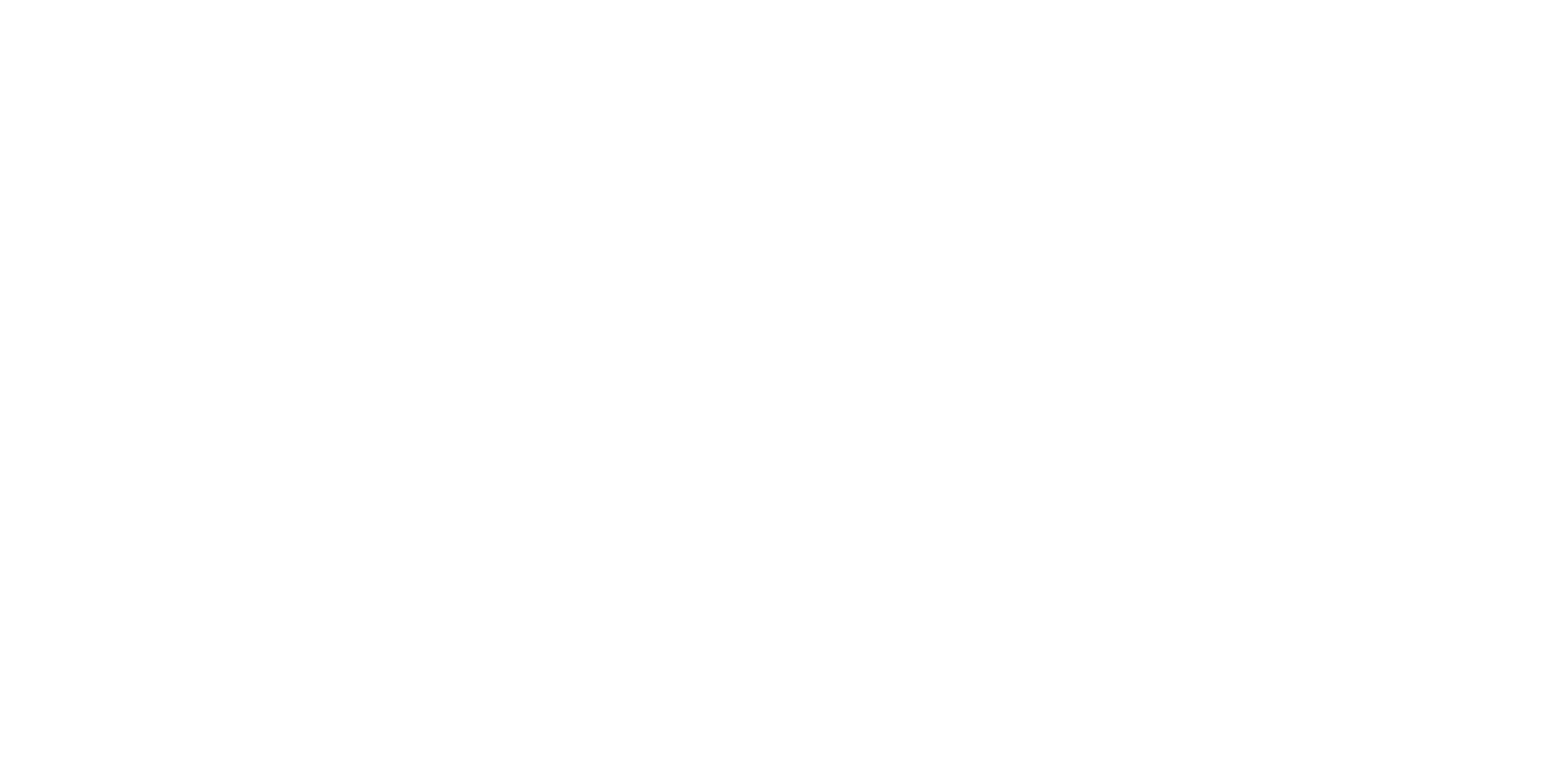scroll, scrollTop: 0, scrollLeft: 0, axis: both 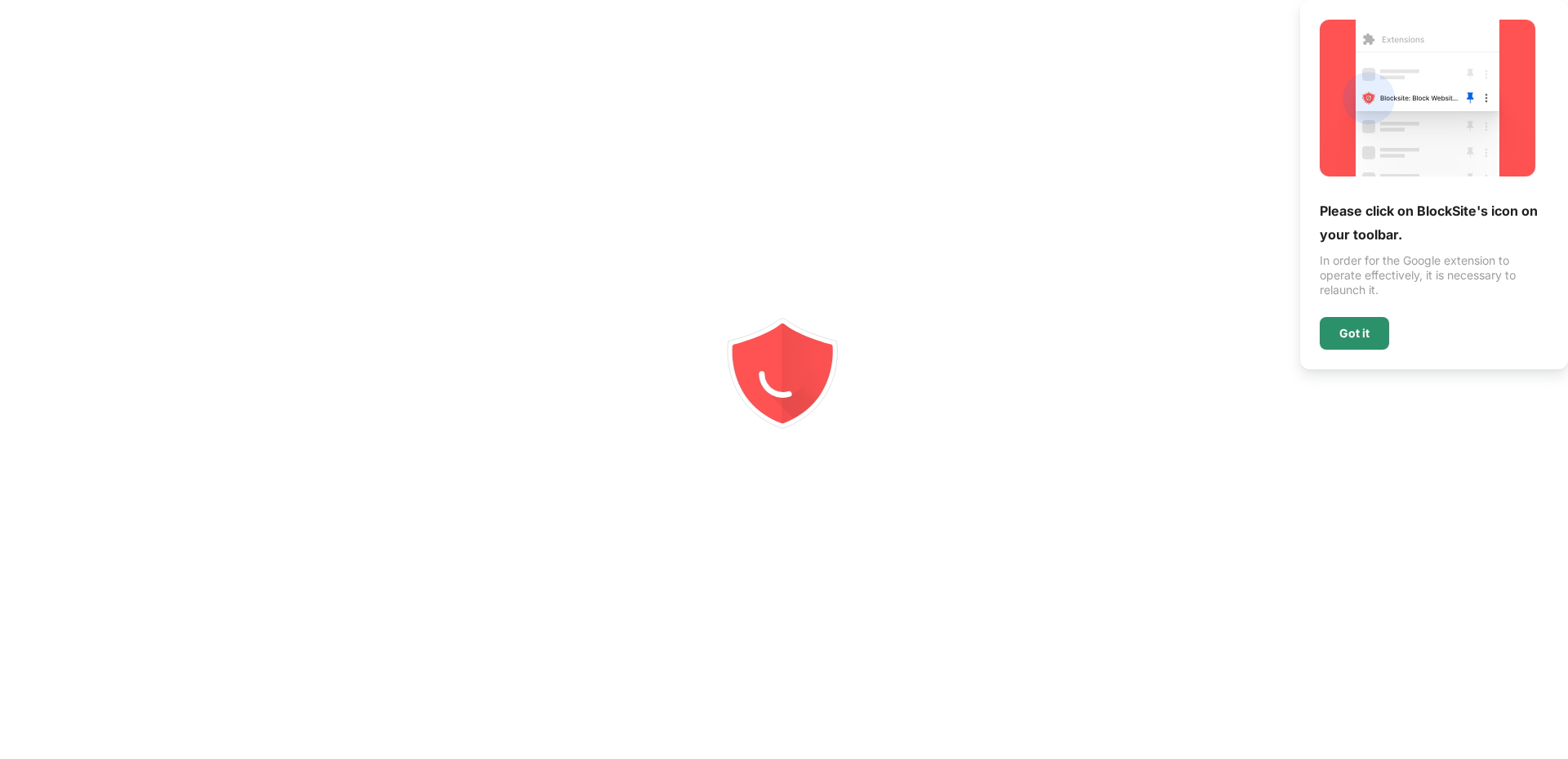 click on "Got it" at bounding box center (1354, 333) 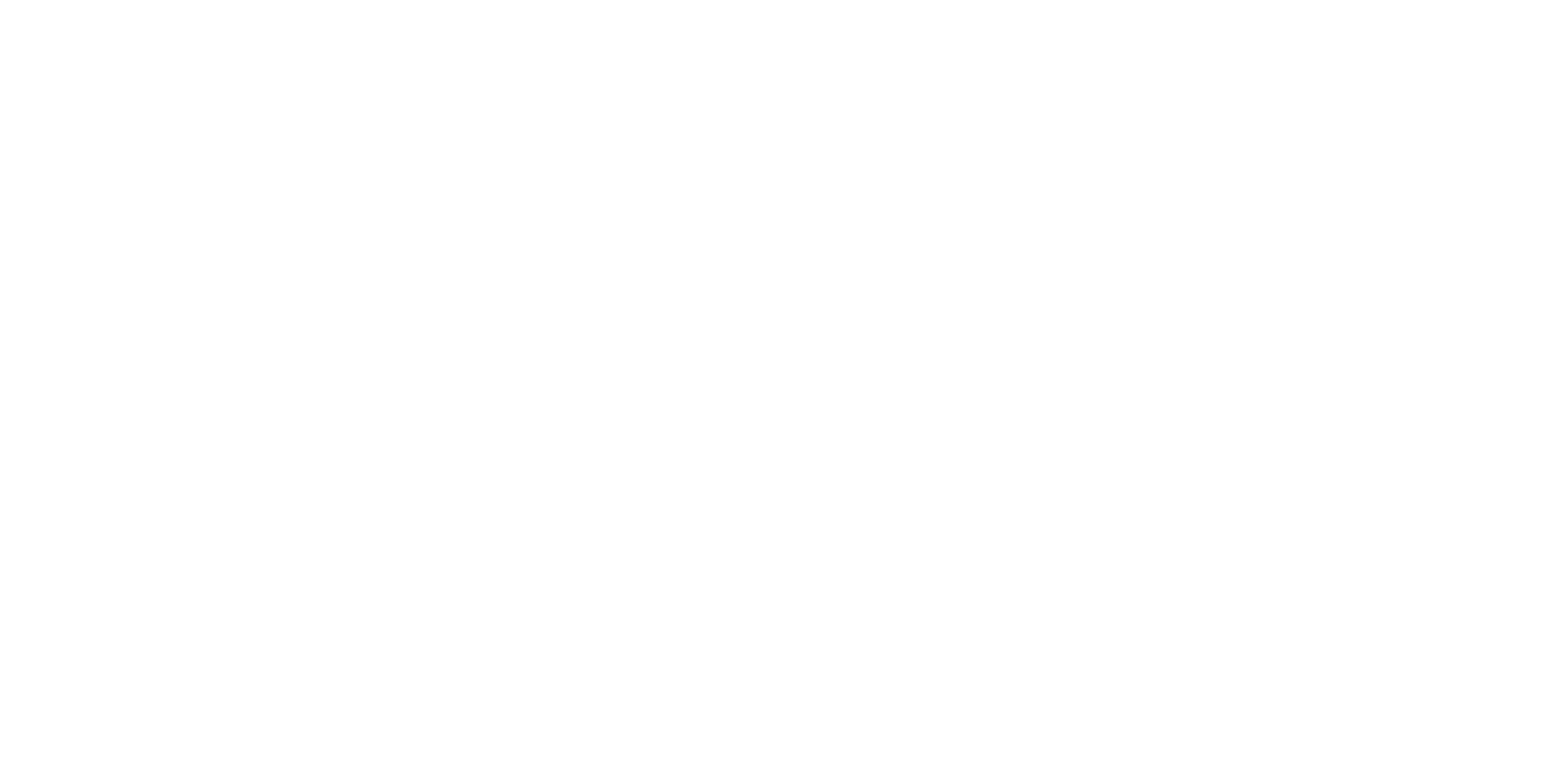 scroll, scrollTop: 0, scrollLeft: 0, axis: both 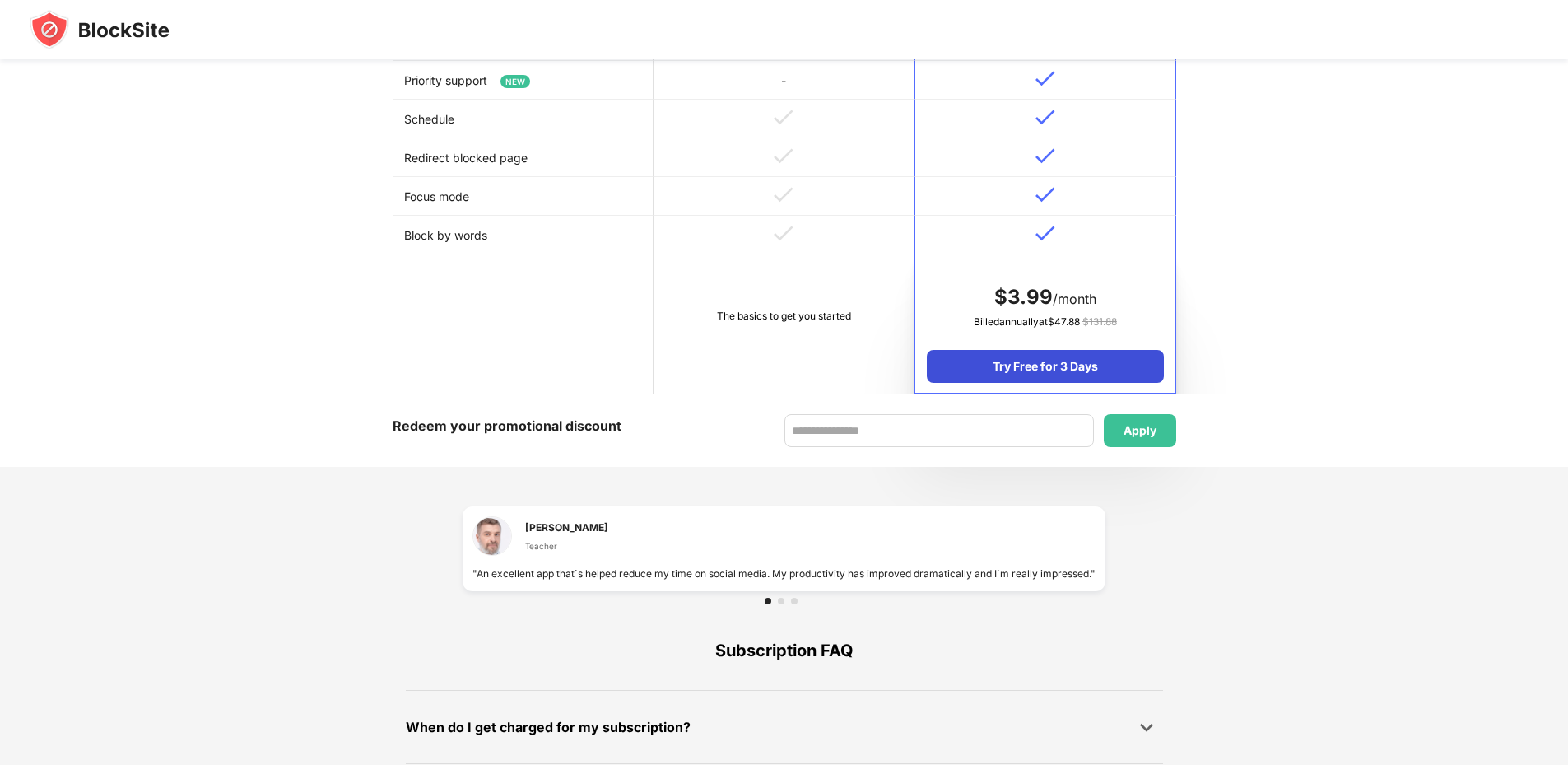 click on "Try Free for 3 Days" at bounding box center (1045, 366) 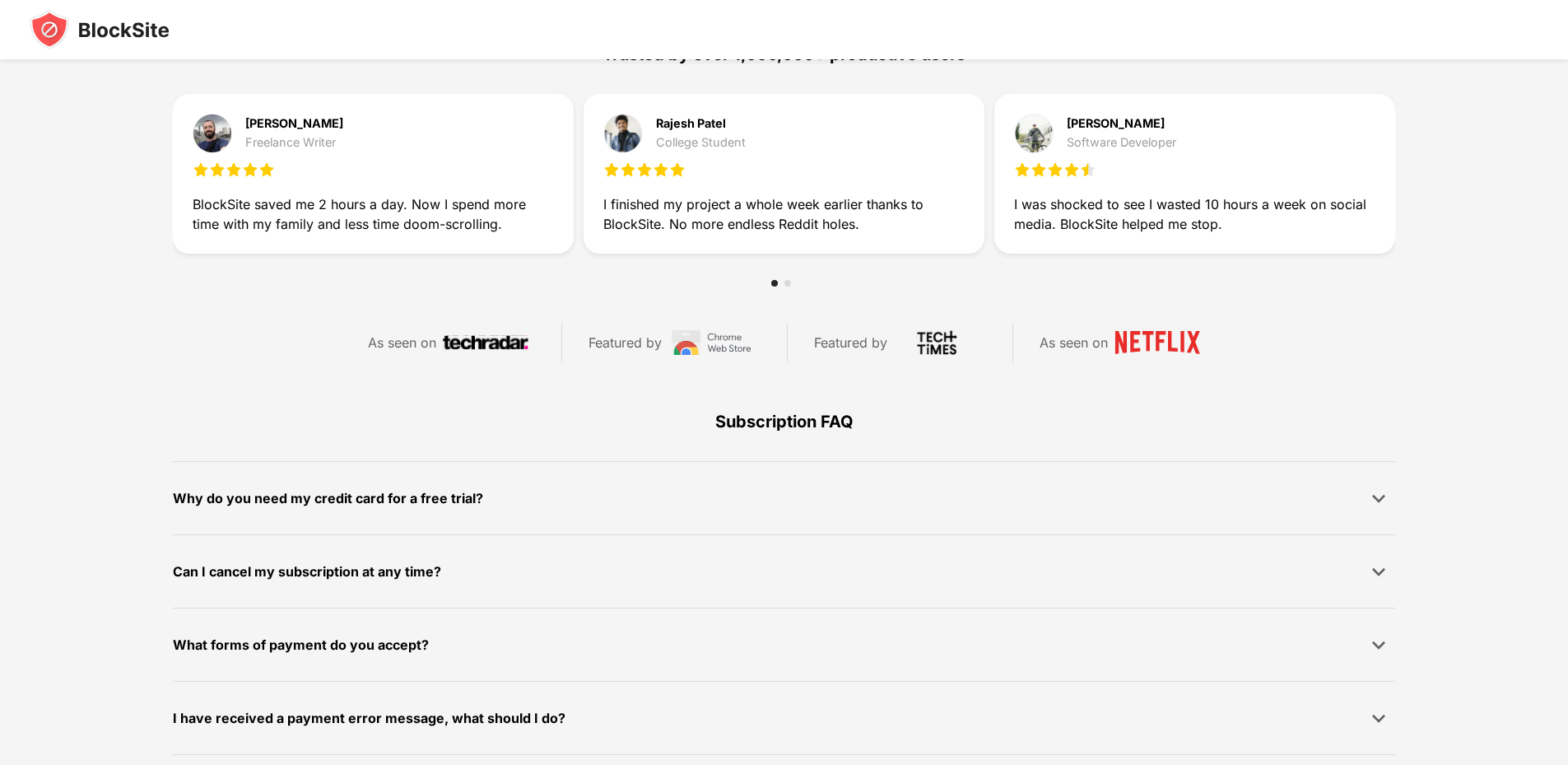 click at bounding box center (711, 343) 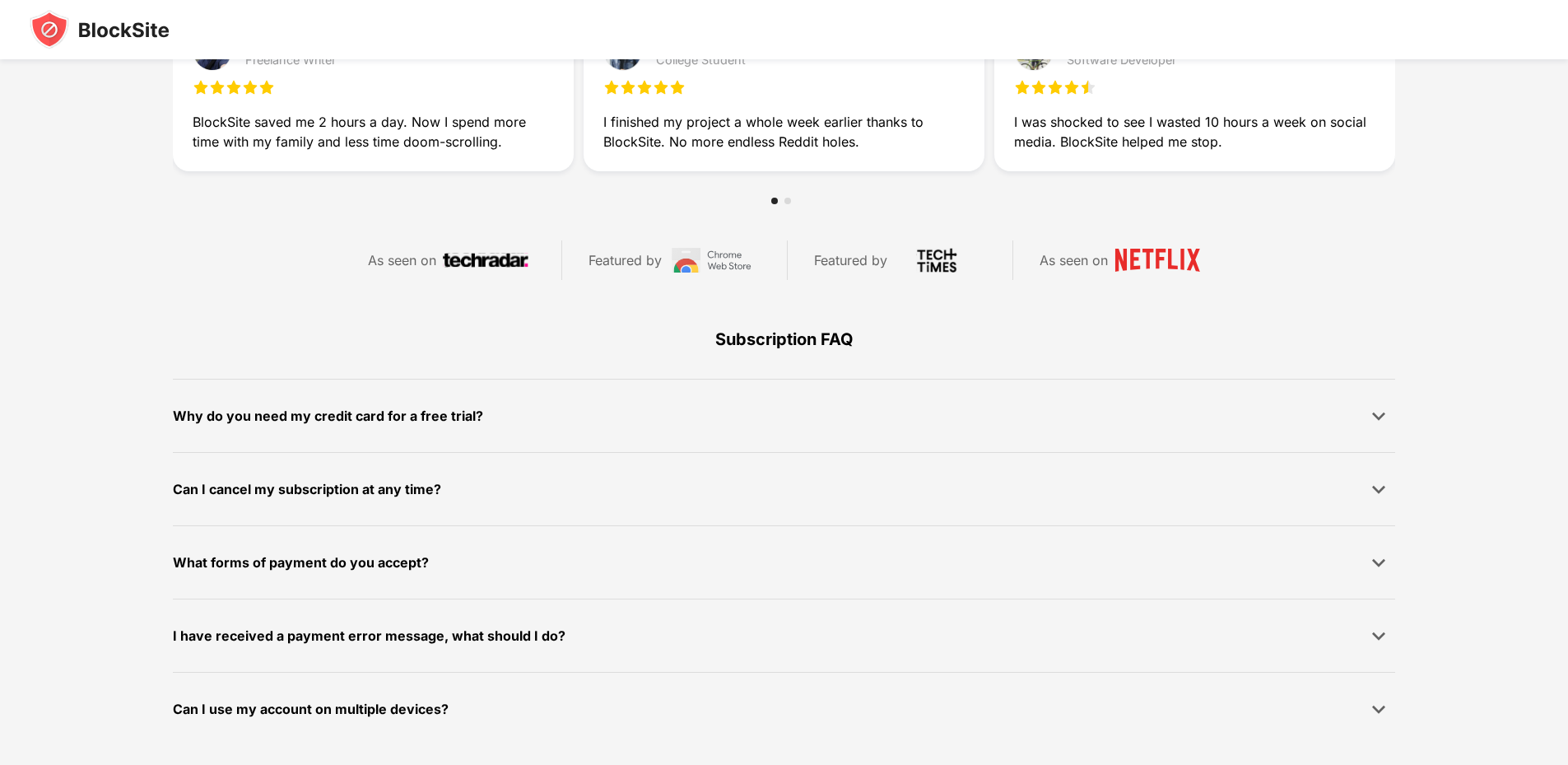 click on "Why do you need my credit card for a free trial?" at bounding box center (784, 416) 